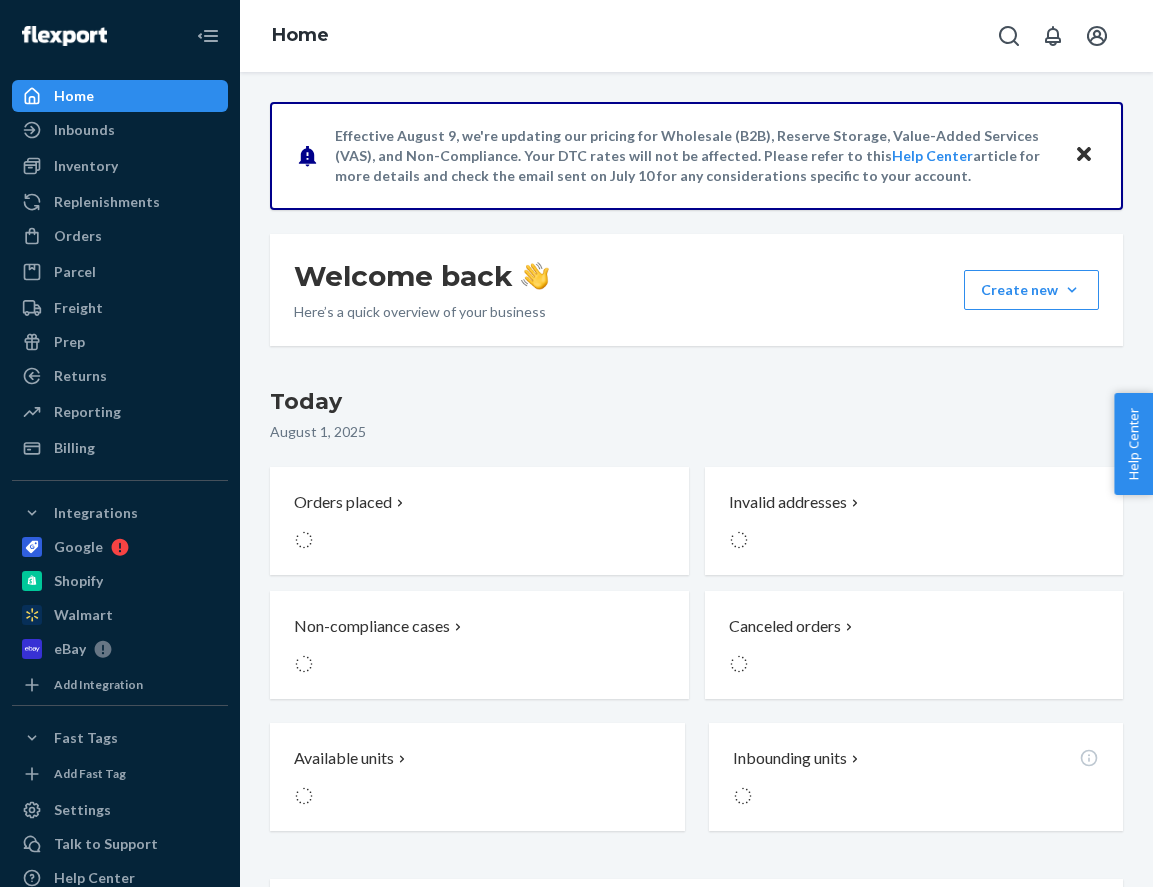 scroll, scrollTop: 0, scrollLeft: 0, axis: both 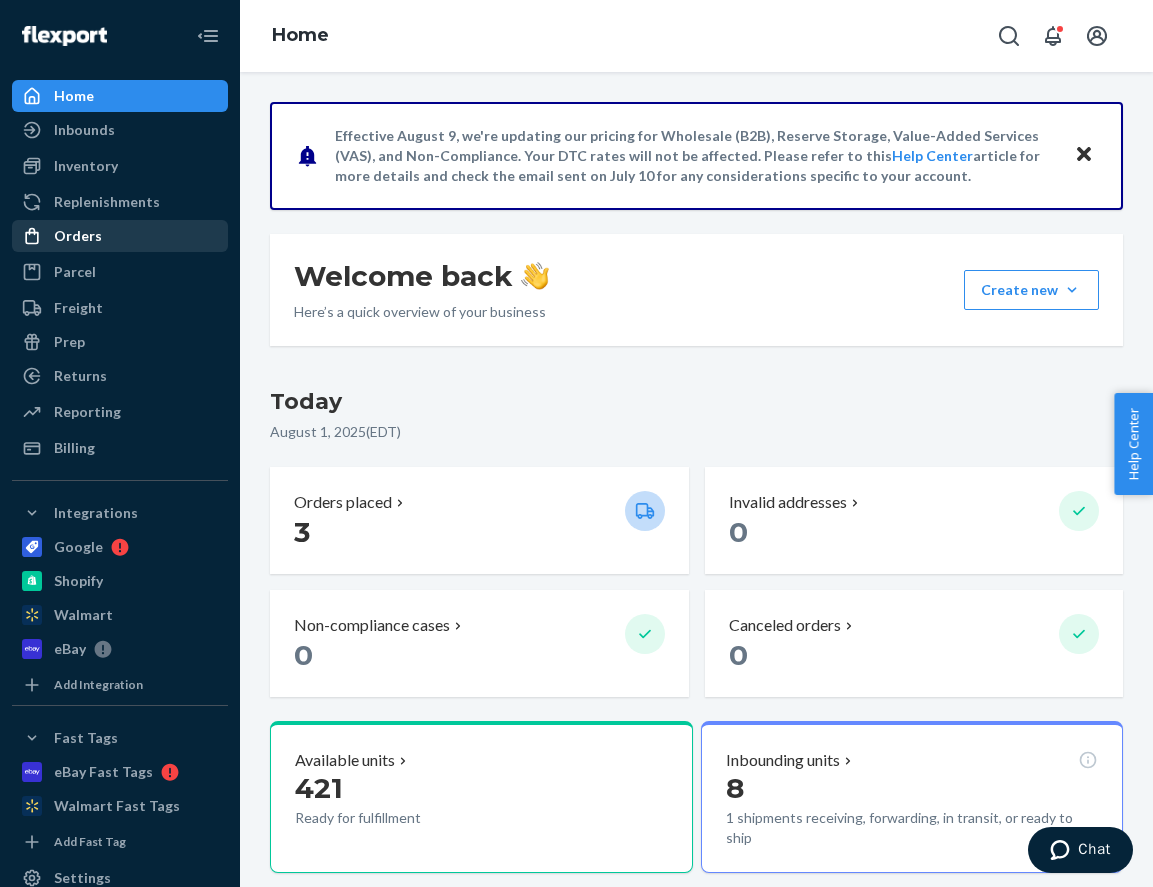 click on "Orders" at bounding box center [120, 236] 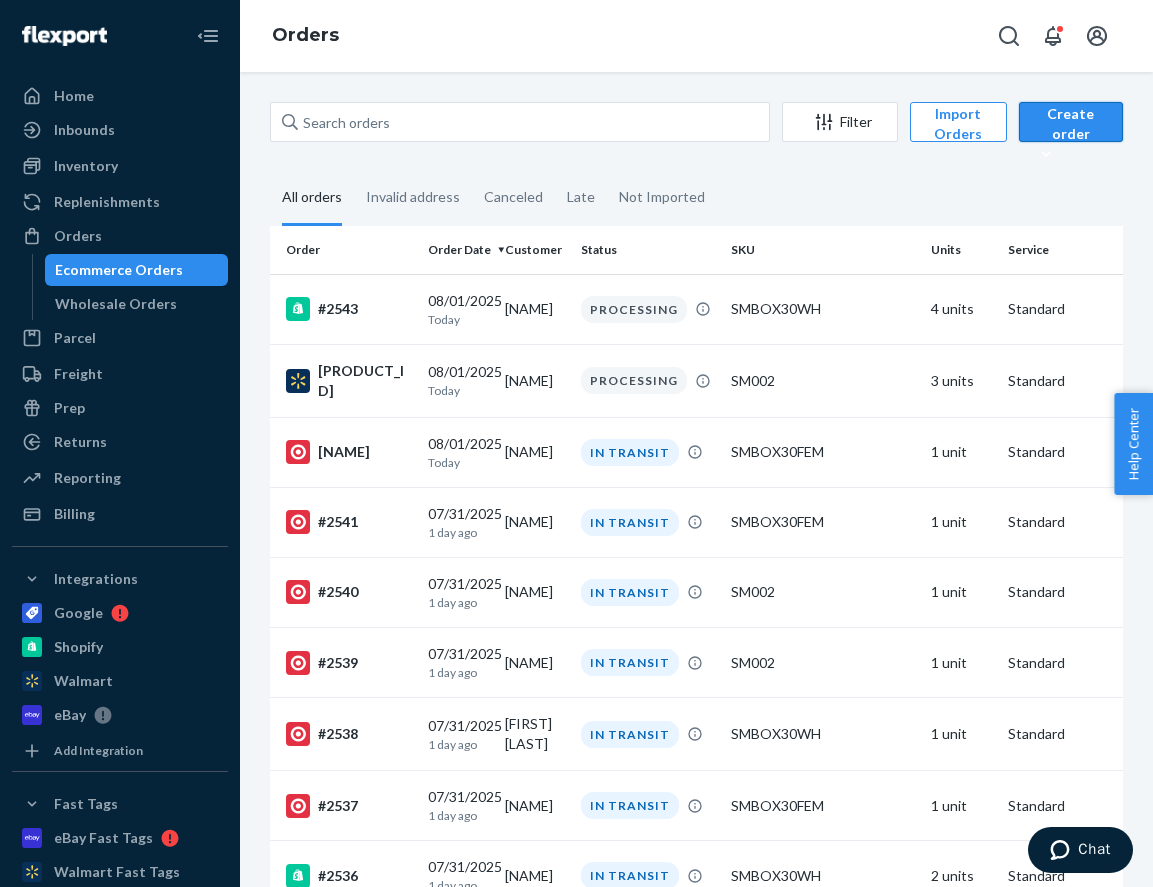 click on "Create order" at bounding box center (1071, 134) 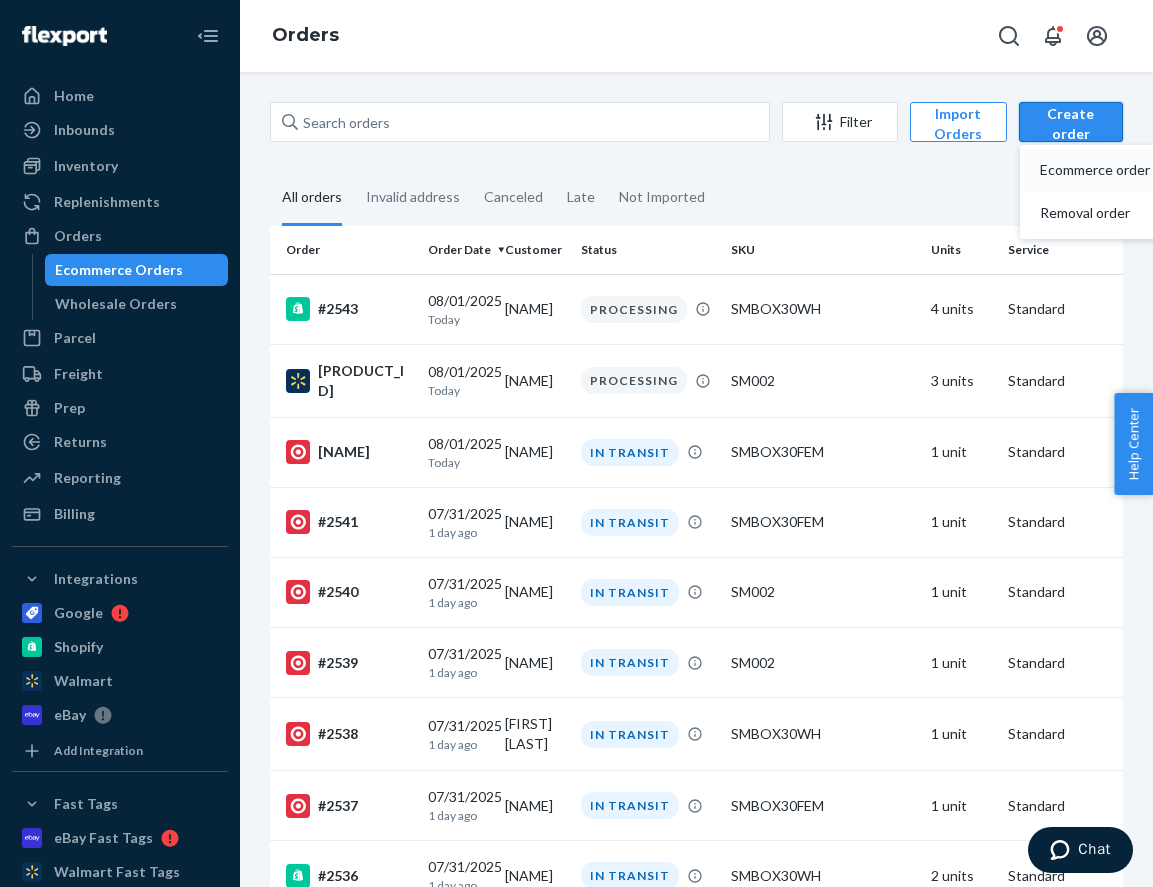 click on "Ecommerce order" at bounding box center (1102, 170) 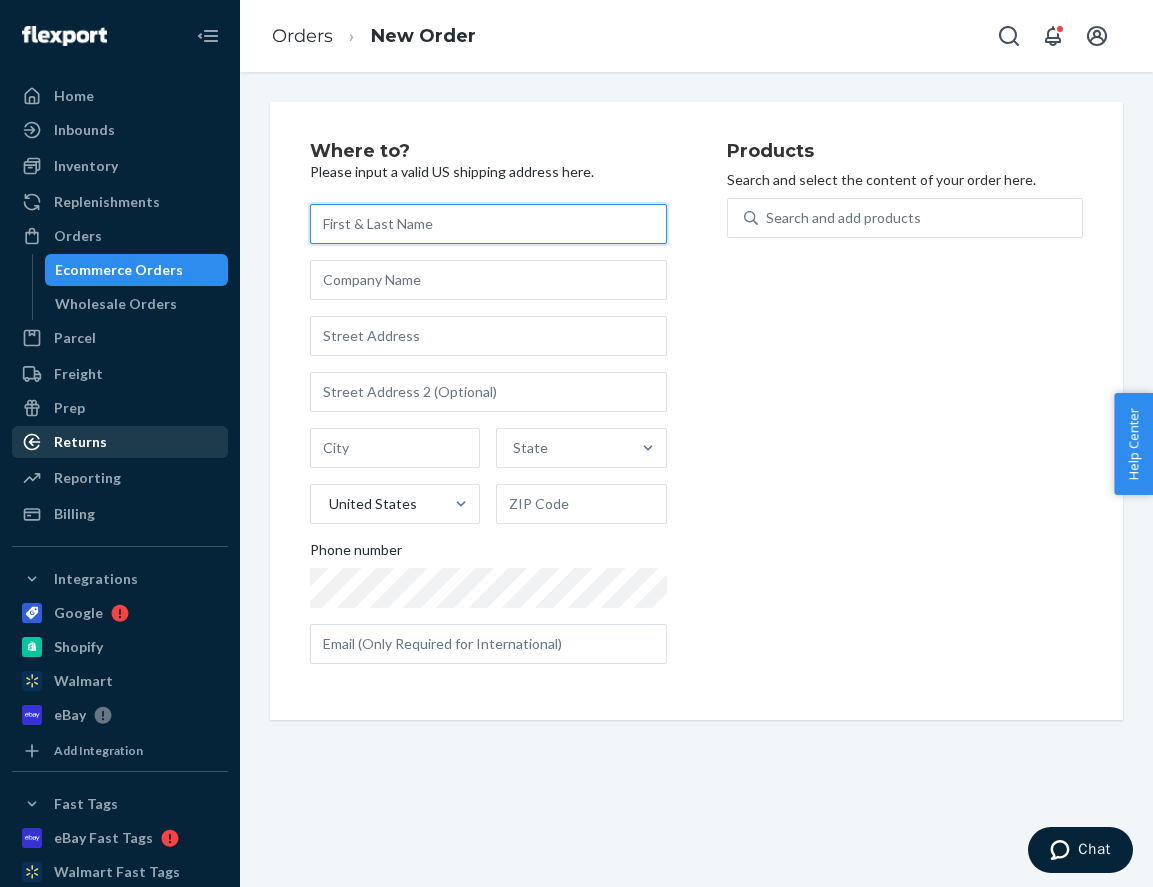paste on "[NAME]" 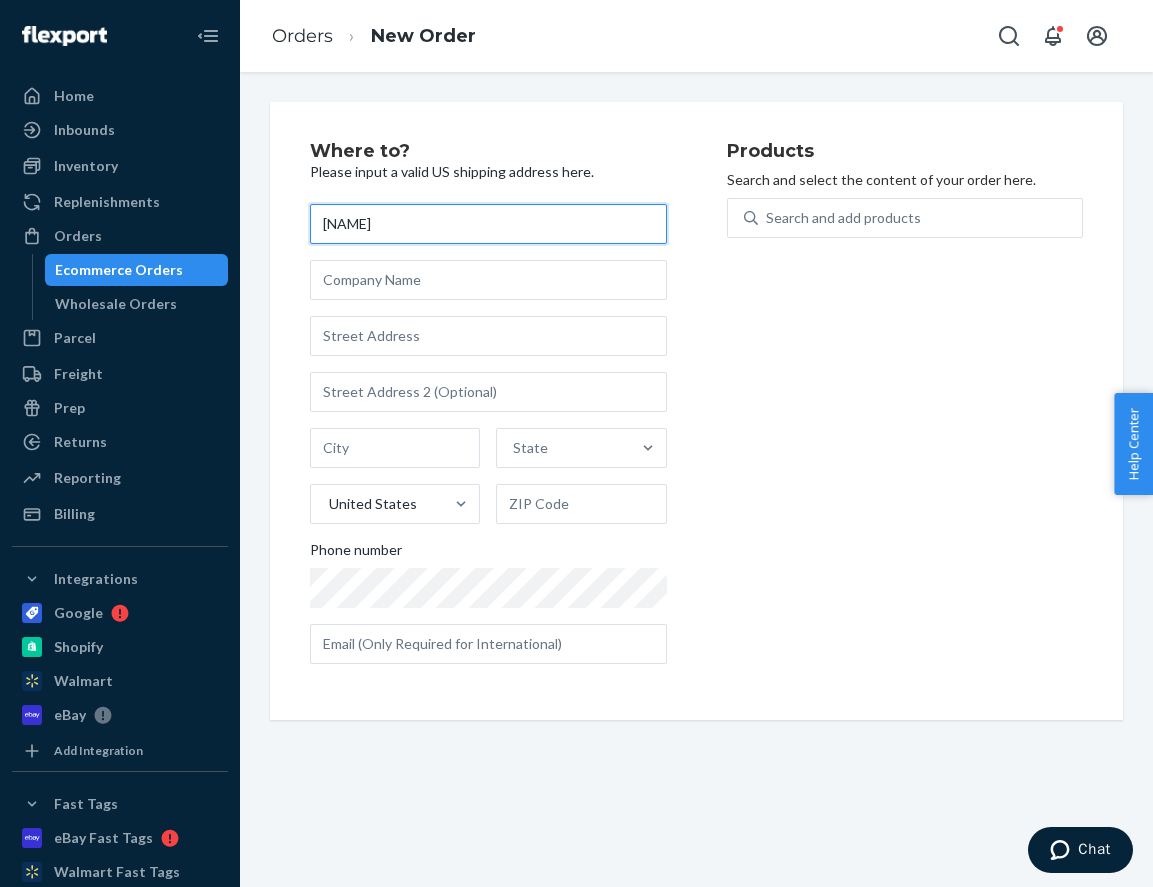 type on "[NAME]" 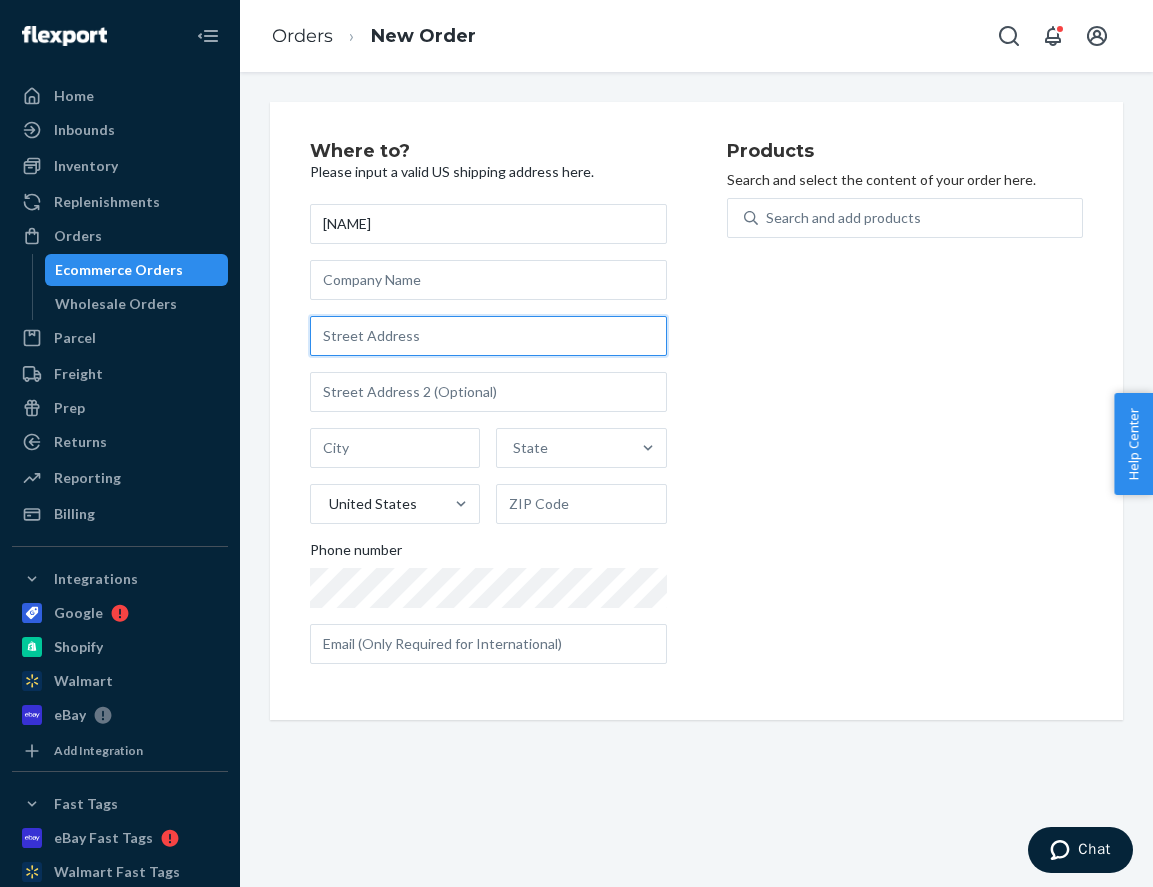 click at bounding box center (488, 336) 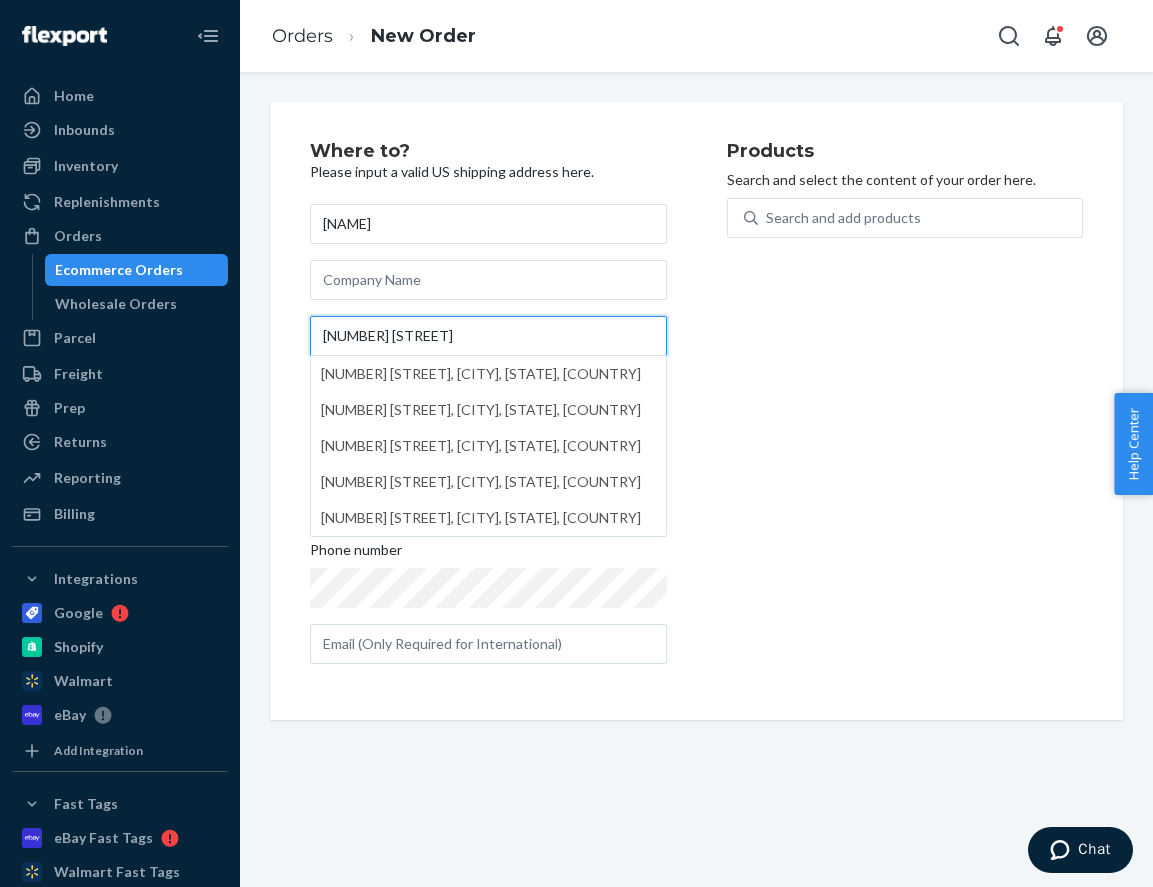 type on "[NUMBER] [STREET]" 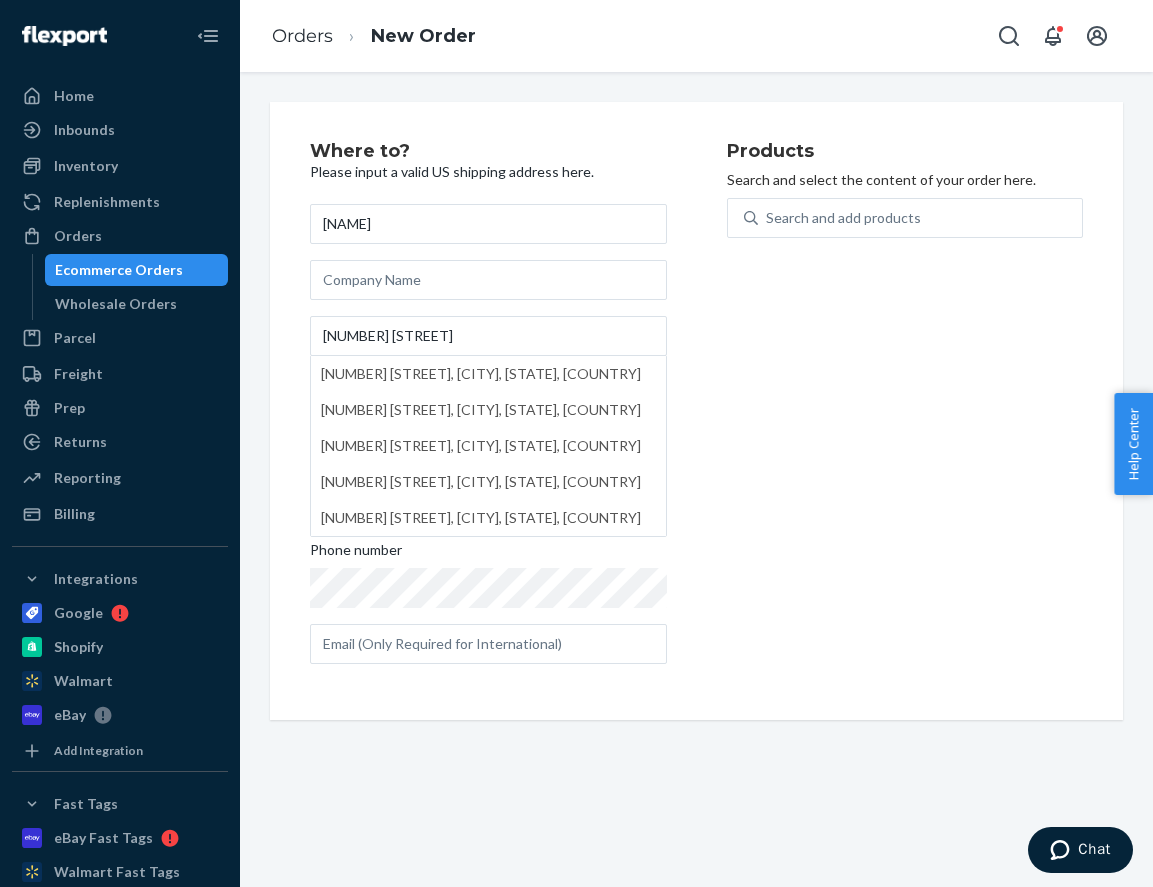 click on "Where to? Please input a valid US shipping address here. [NAME] [NUMBER] [STREET] [NUMBER] [STREET], [CITY], [STATE], [COUNTRY] [NUMBER] [STREET], [CITY], [STATE], [COUNTRY] [NUMBER] [STREET], [CITY], [STATE], [COUNTRY] [NUMBER] [STREET], [CITY], [STATE], [COUNTRY] State United States Phone number" at bounding box center (518, 411) 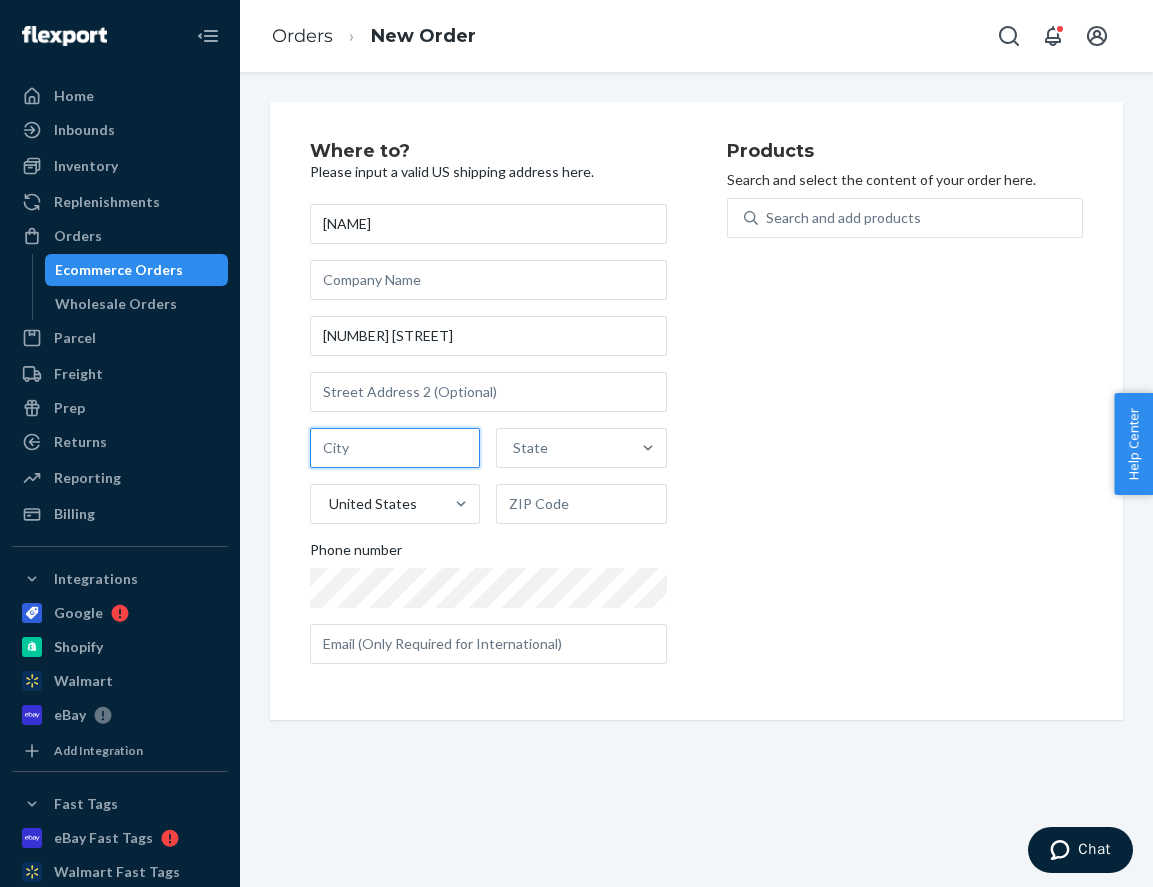 click at bounding box center (395, 448) 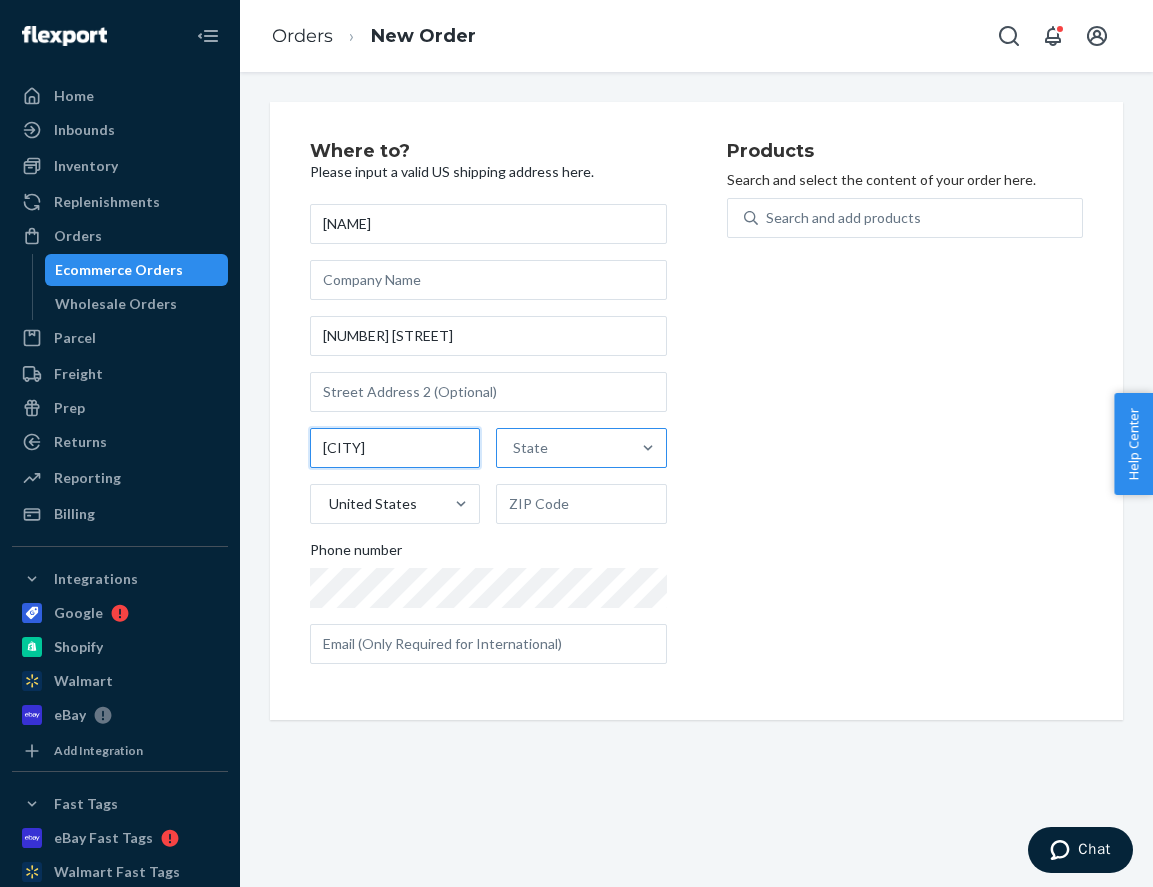 type on "[CITY]" 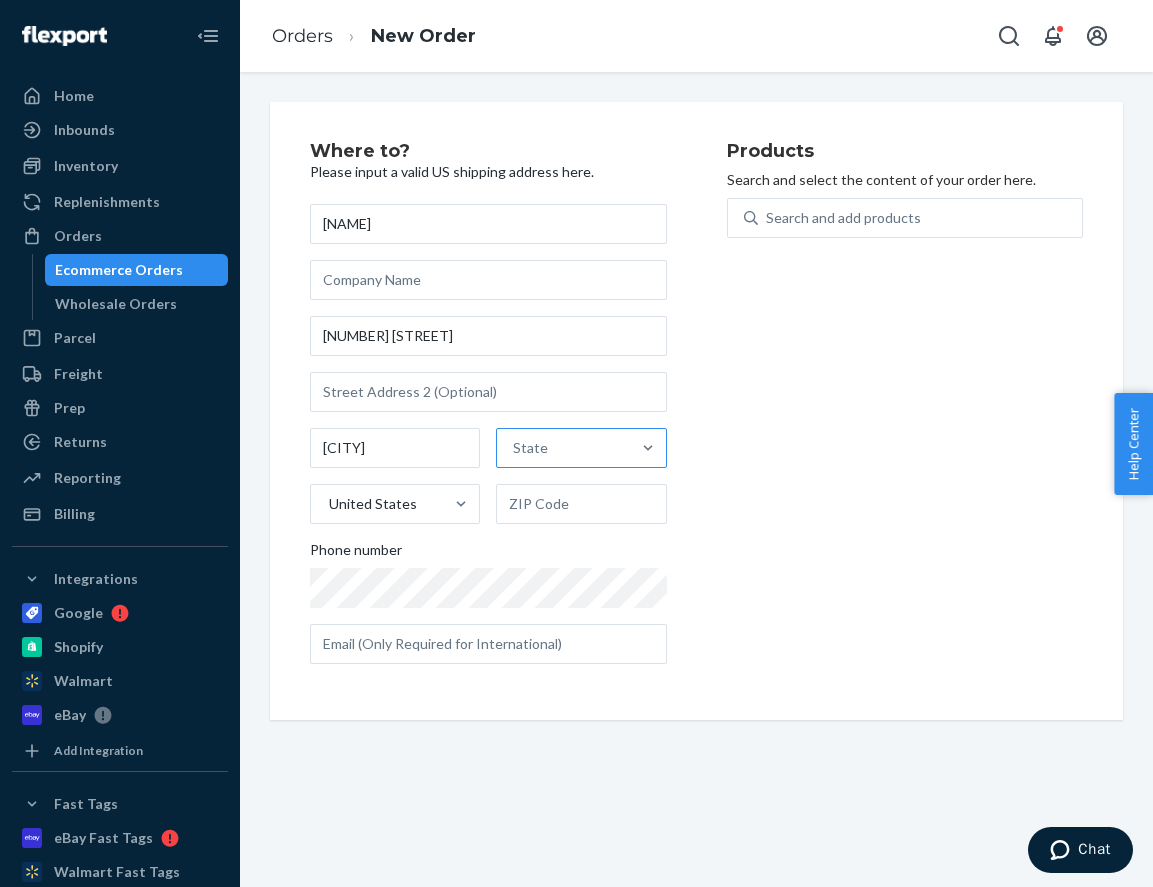 click on "State" at bounding box center [530, 448] 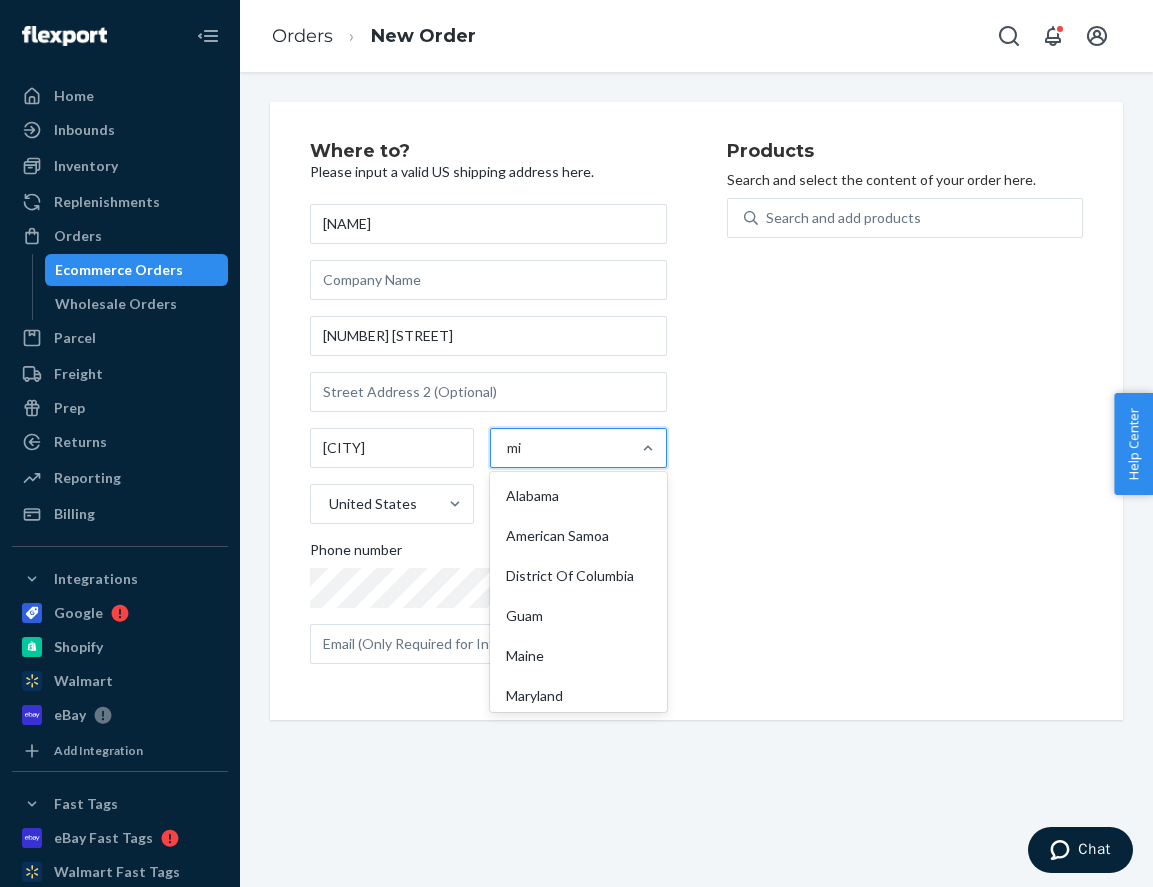 type on "mis" 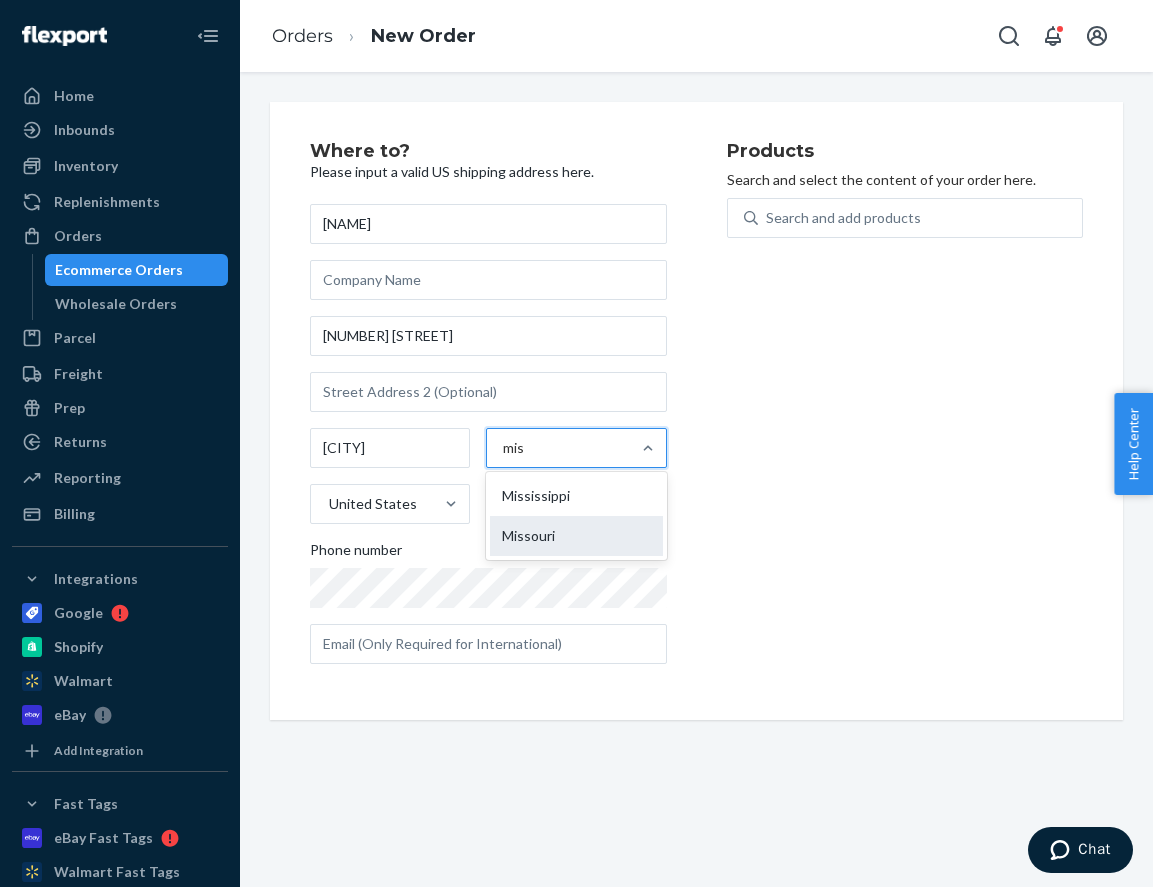 click on "Missouri" at bounding box center (576, 536) 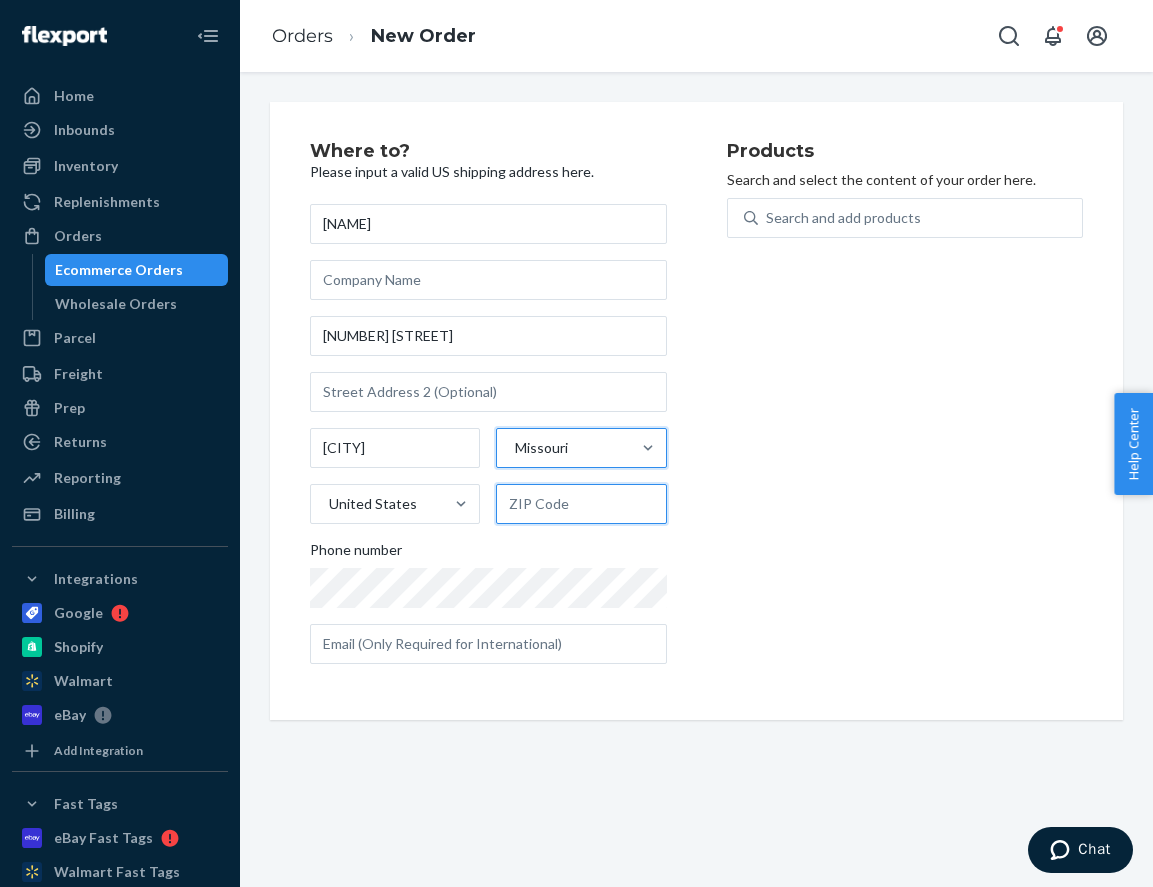 click at bounding box center (581, 504) 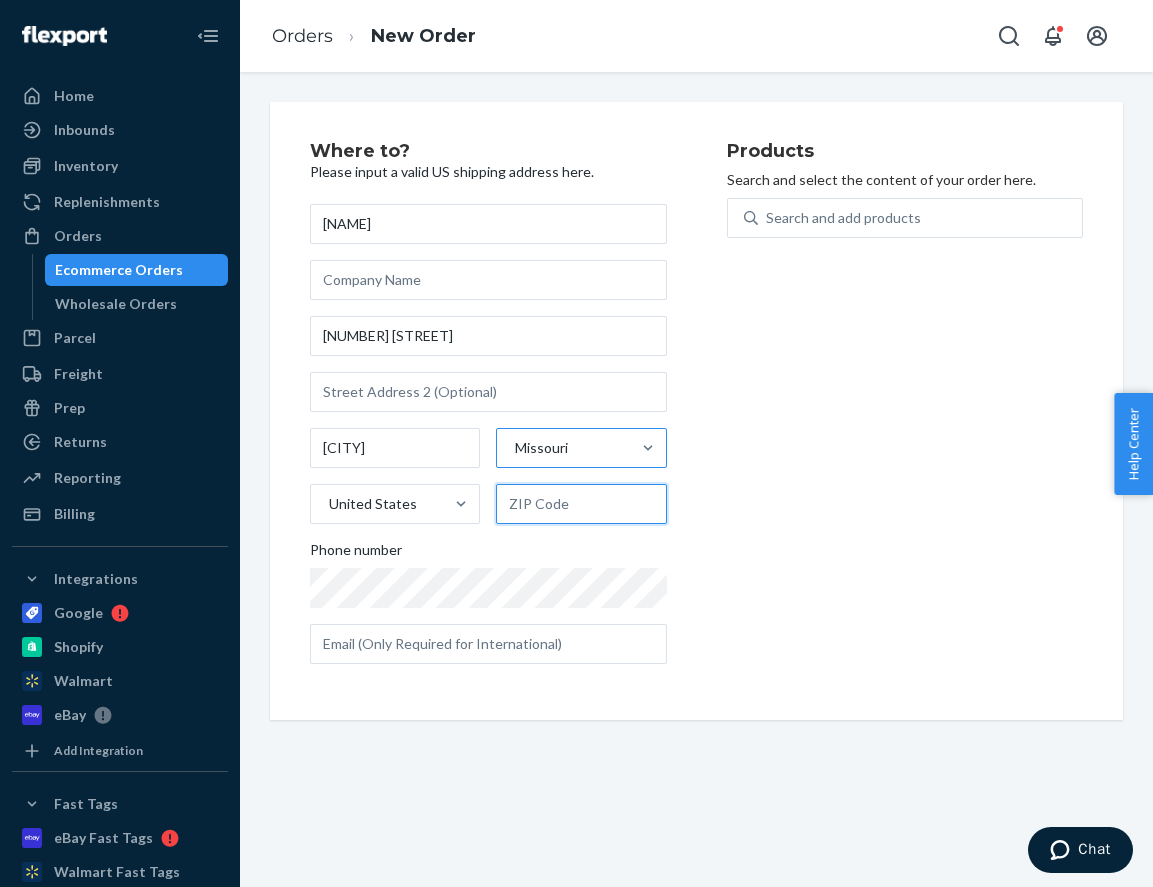 paste on "[POSTAL_CODE]" 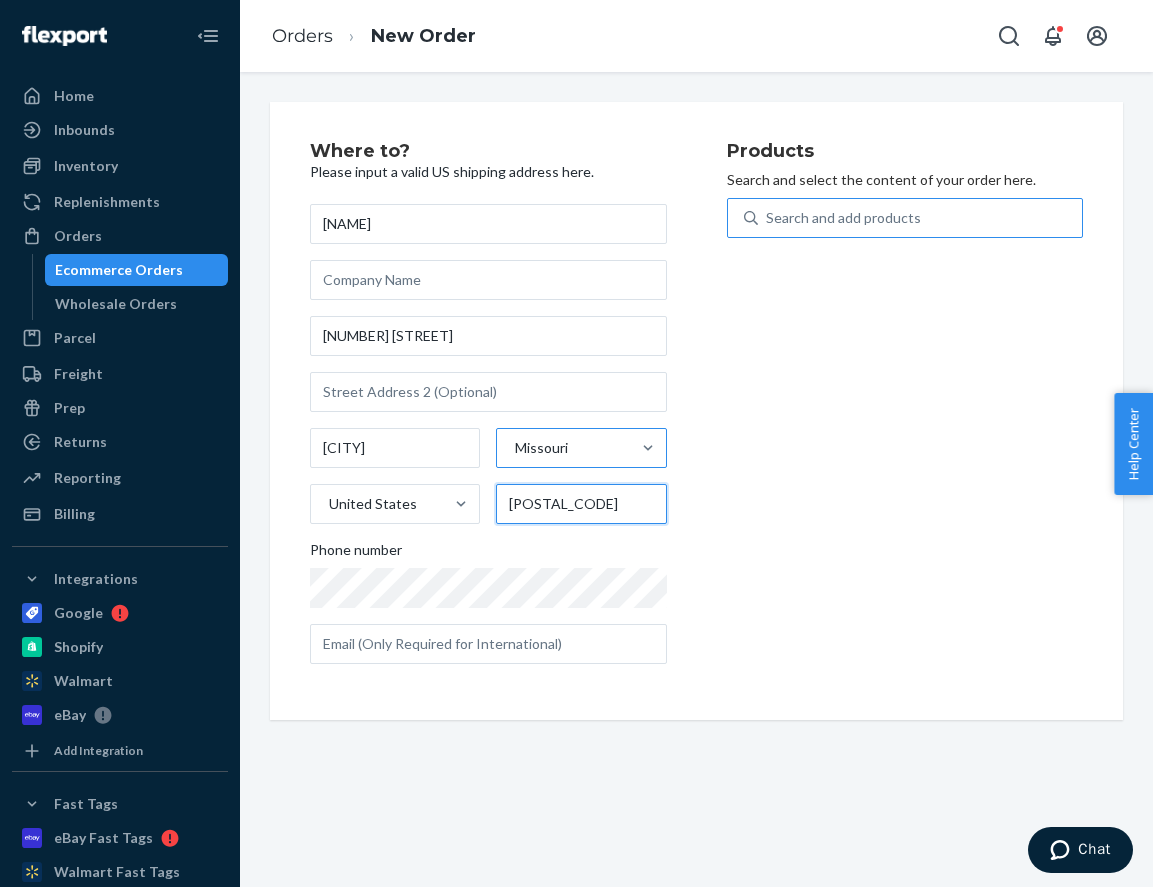 type on "[POSTAL_CODE]" 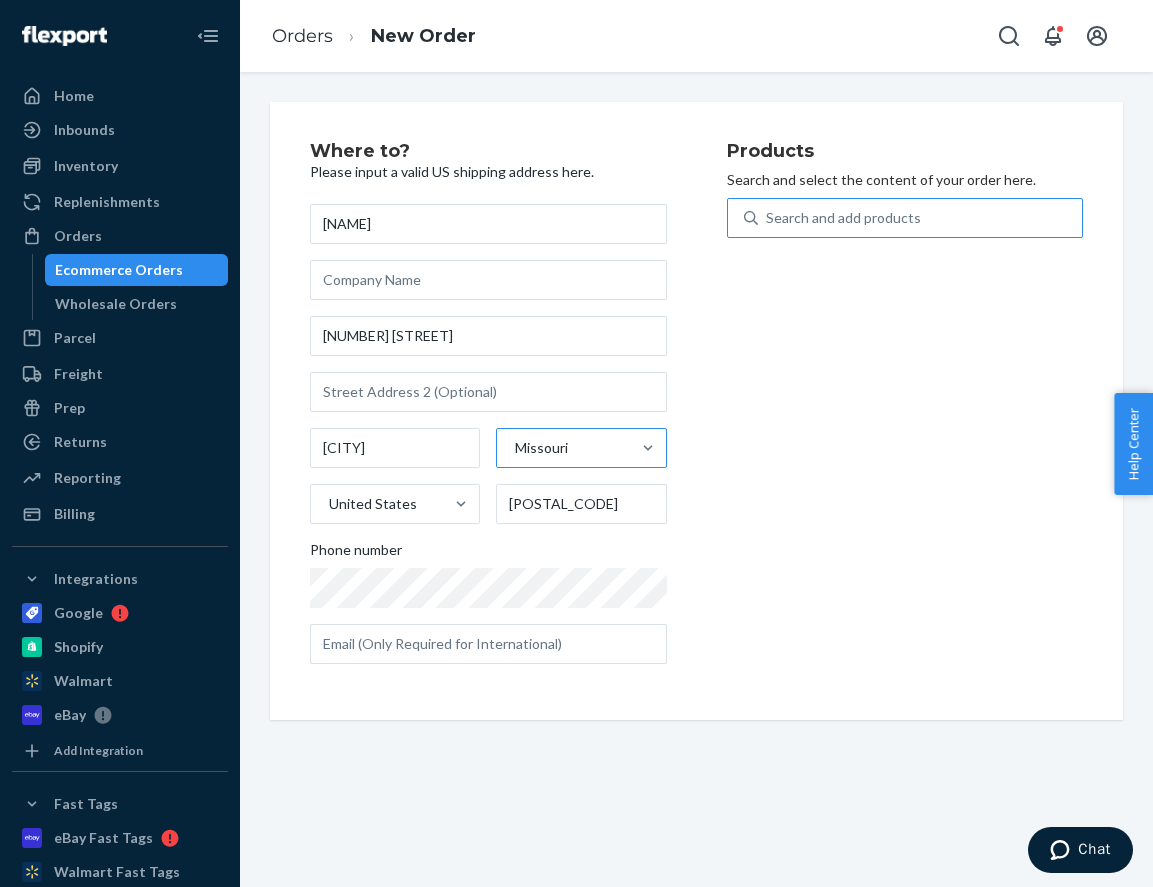 click on "Search and add products" at bounding box center [920, 218] 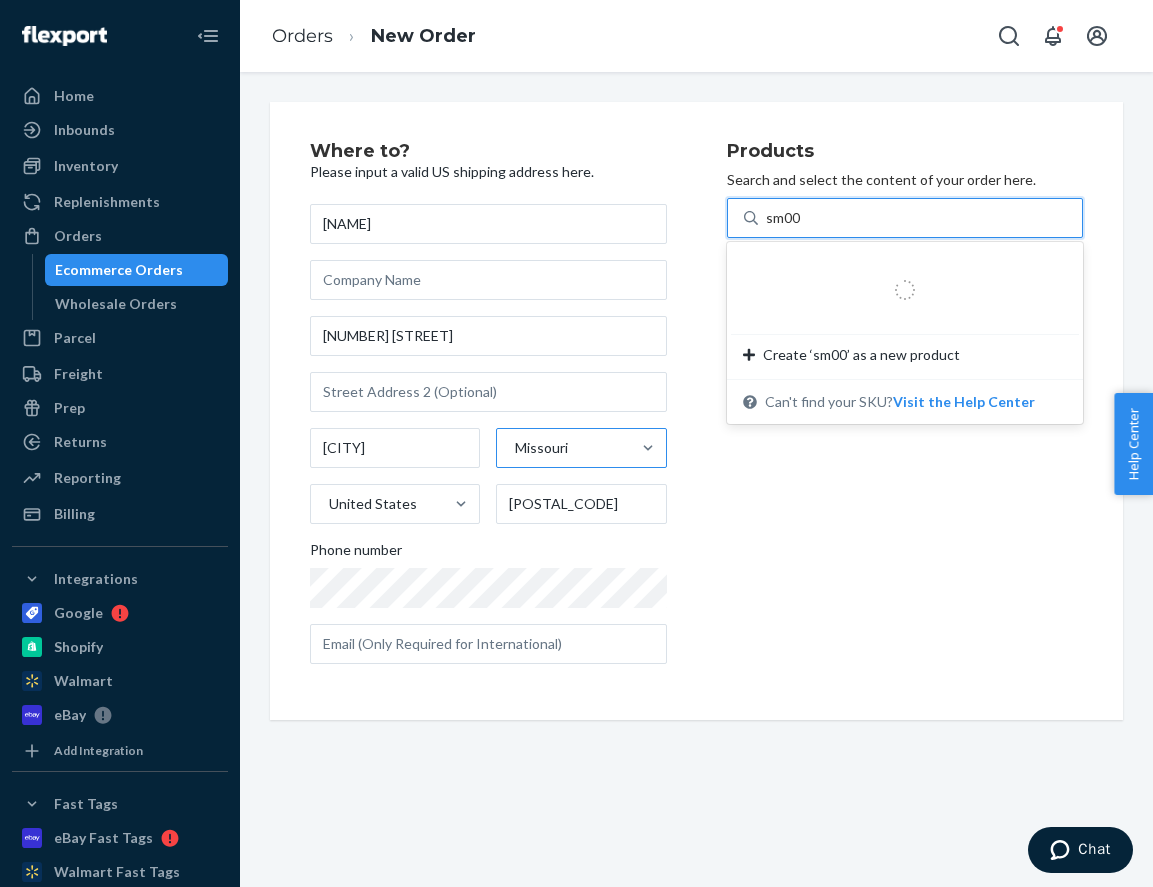 type on "sm002" 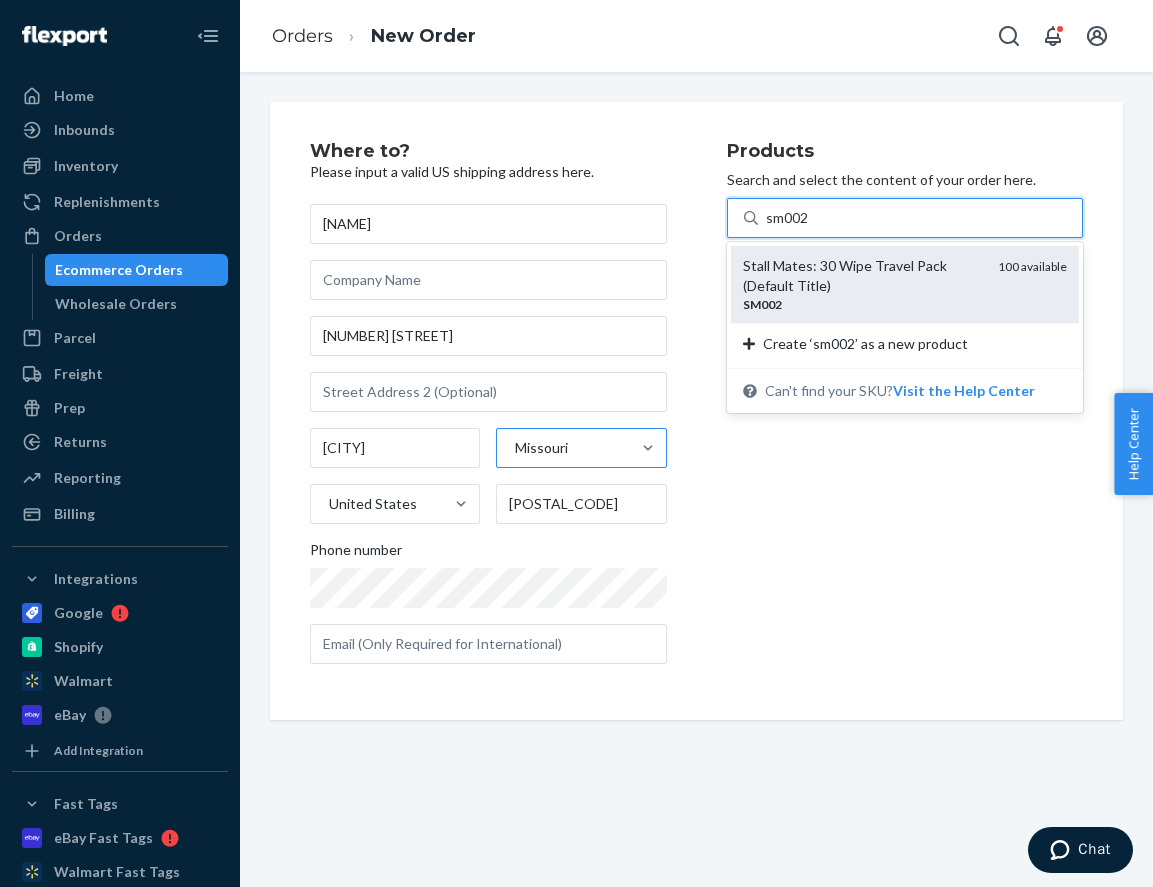 click on "Stall Mates: 30 Wipe Travel Pack (Default Title)" at bounding box center (863, 276) 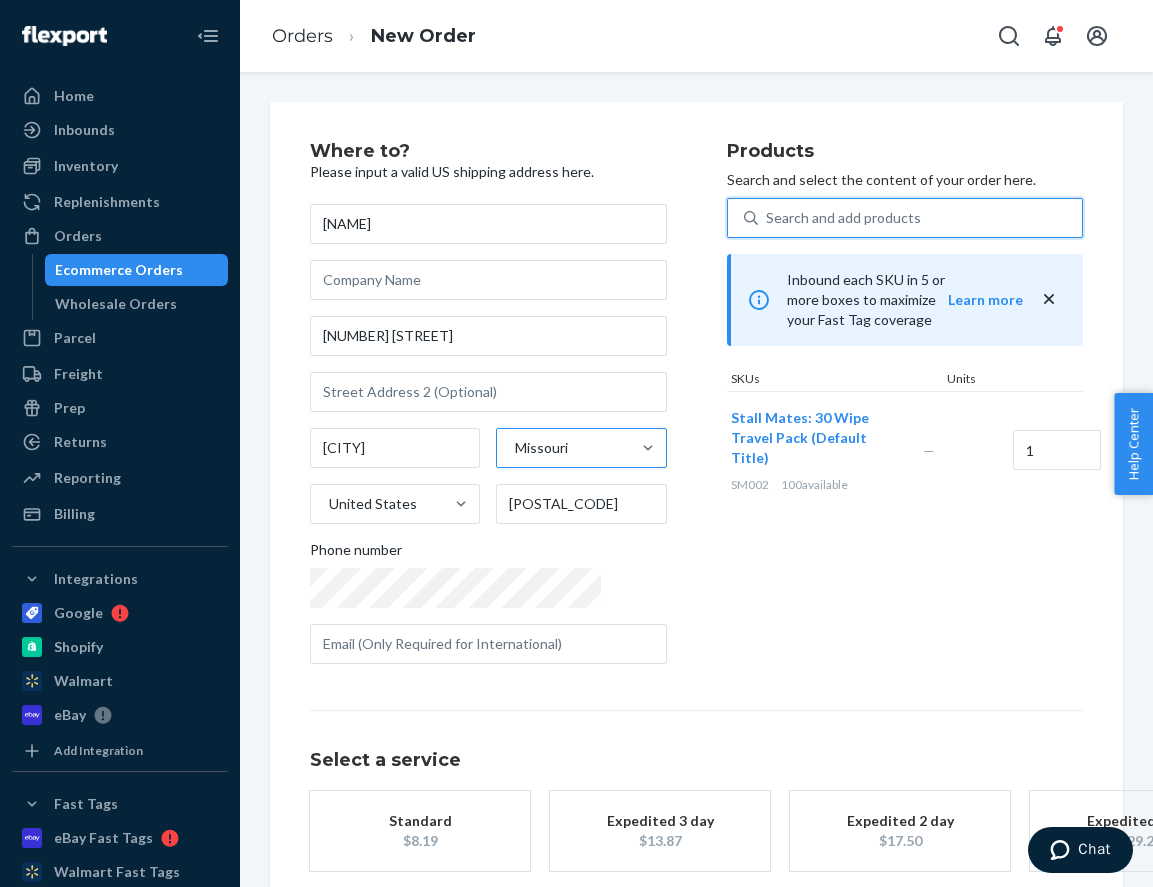 type on "fem" 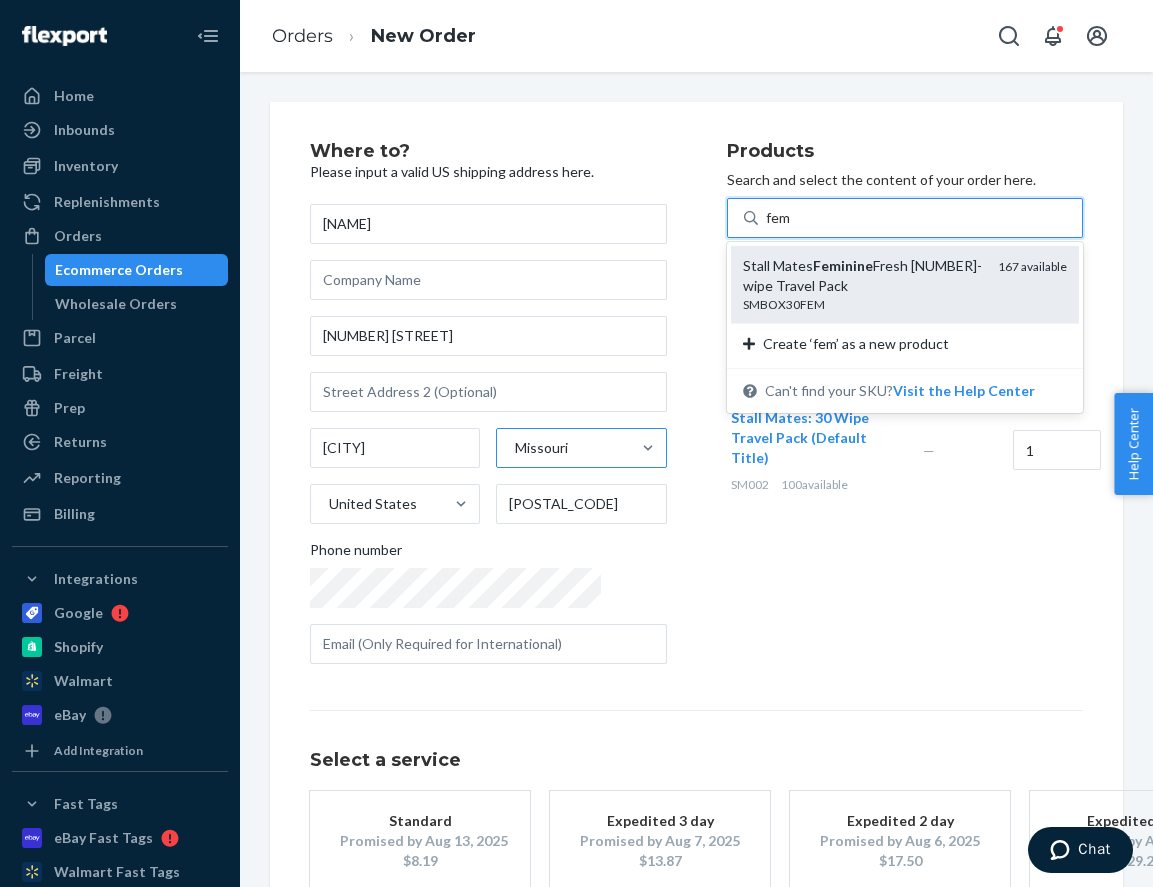 click on "SMBOX30FEM" at bounding box center (863, 304) 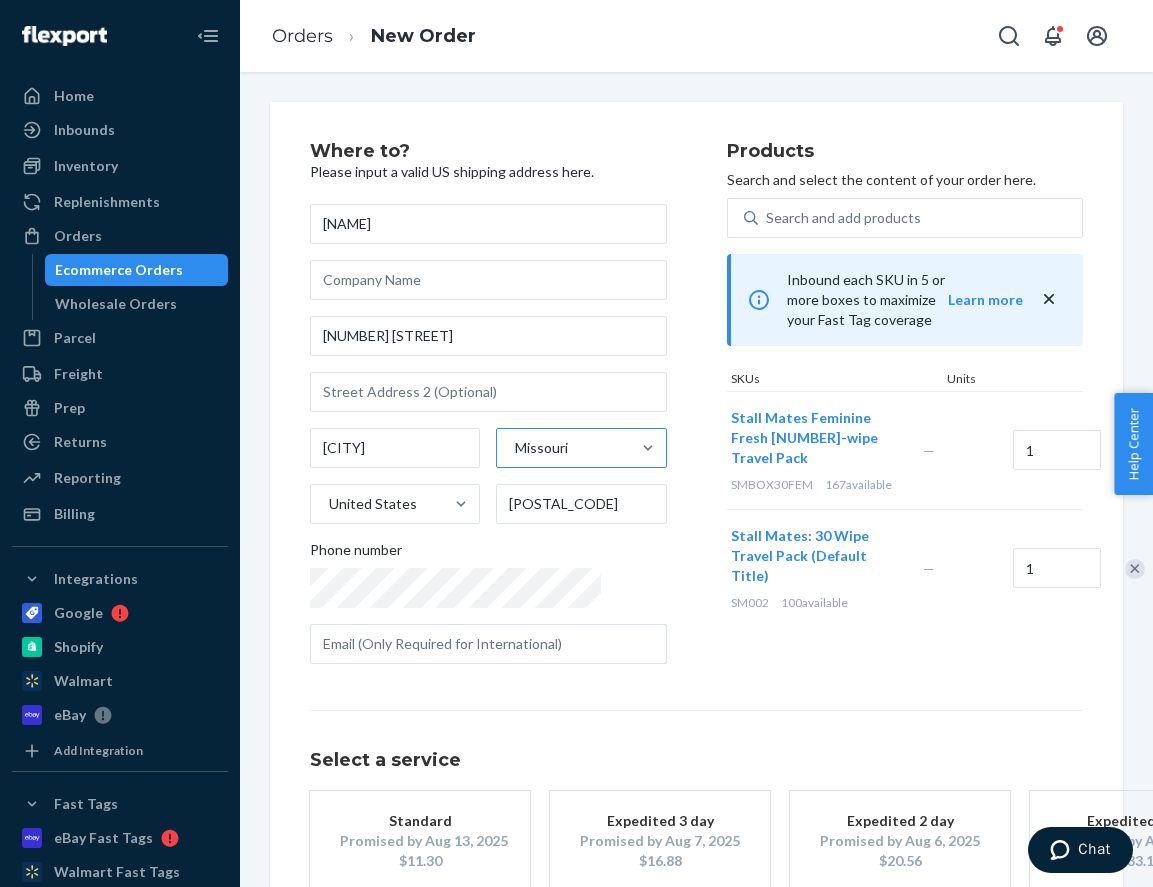 click on "Standard" at bounding box center (420, 821) 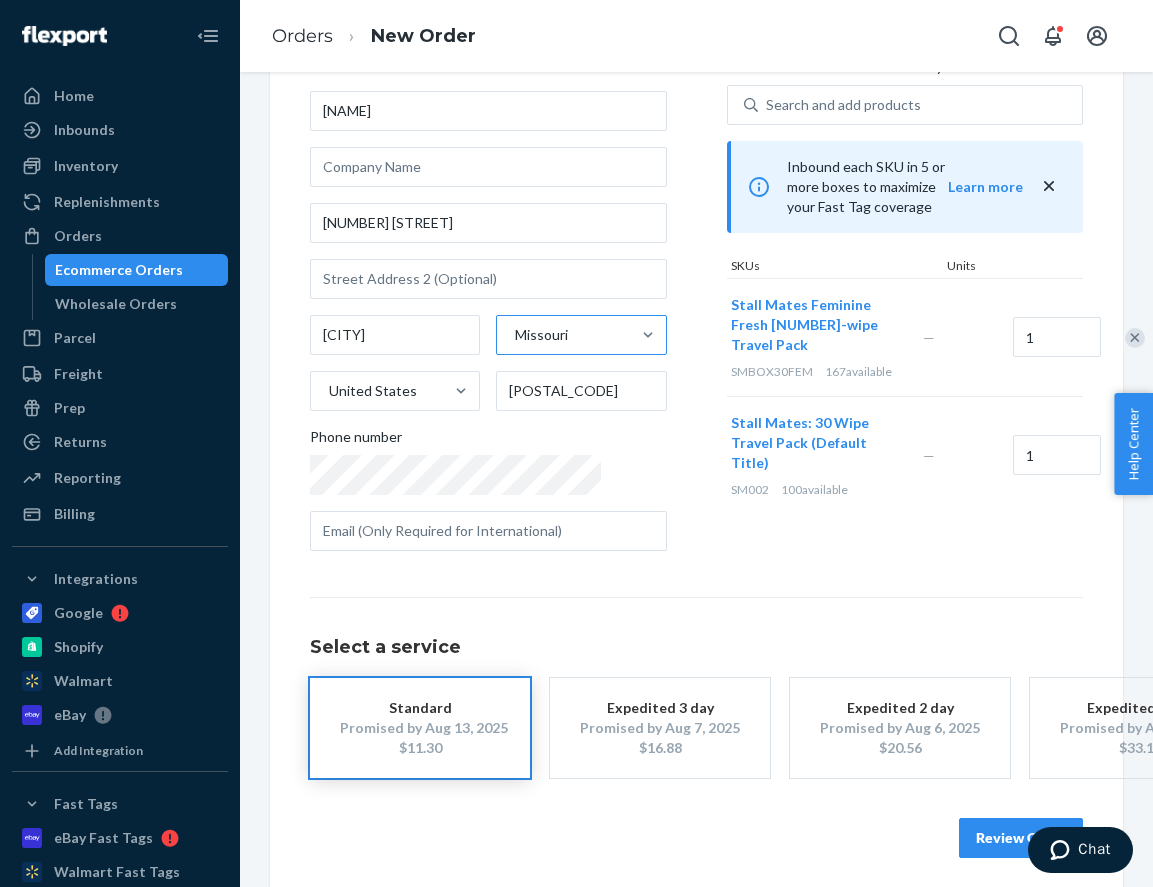 scroll, scrollTop: 123, scrollLeft: 0, axis: vertical 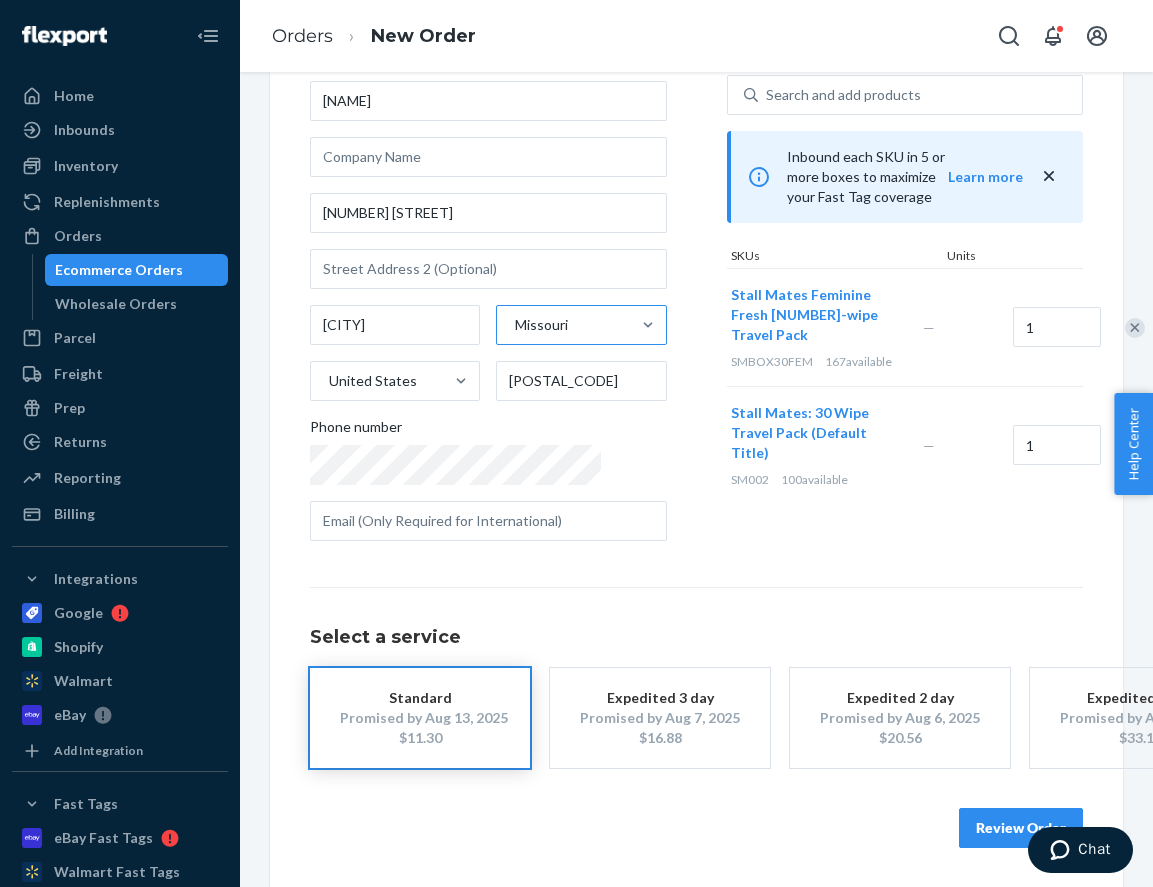 click on "Review Order" at bounding box center (1021, 828) 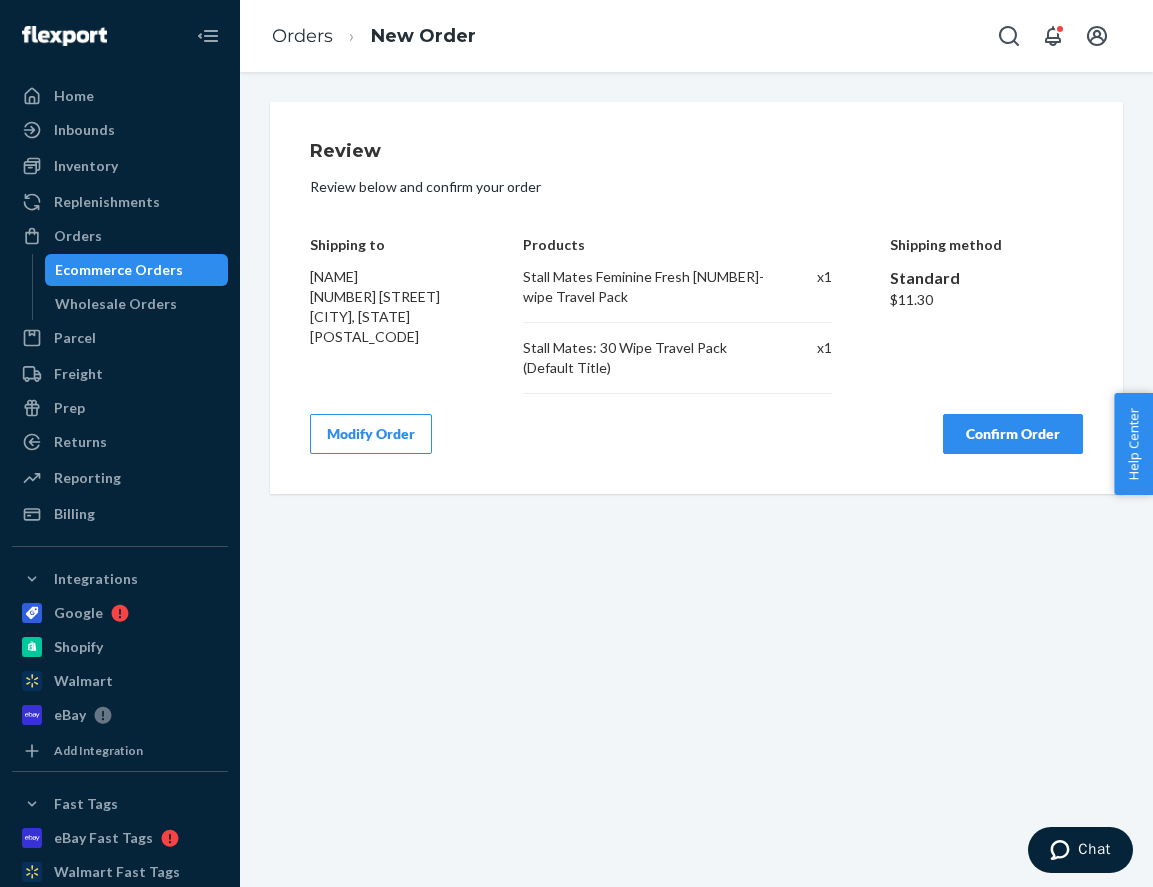 scroll, scrollTop: 0, scrollLeft: 0, axis: both 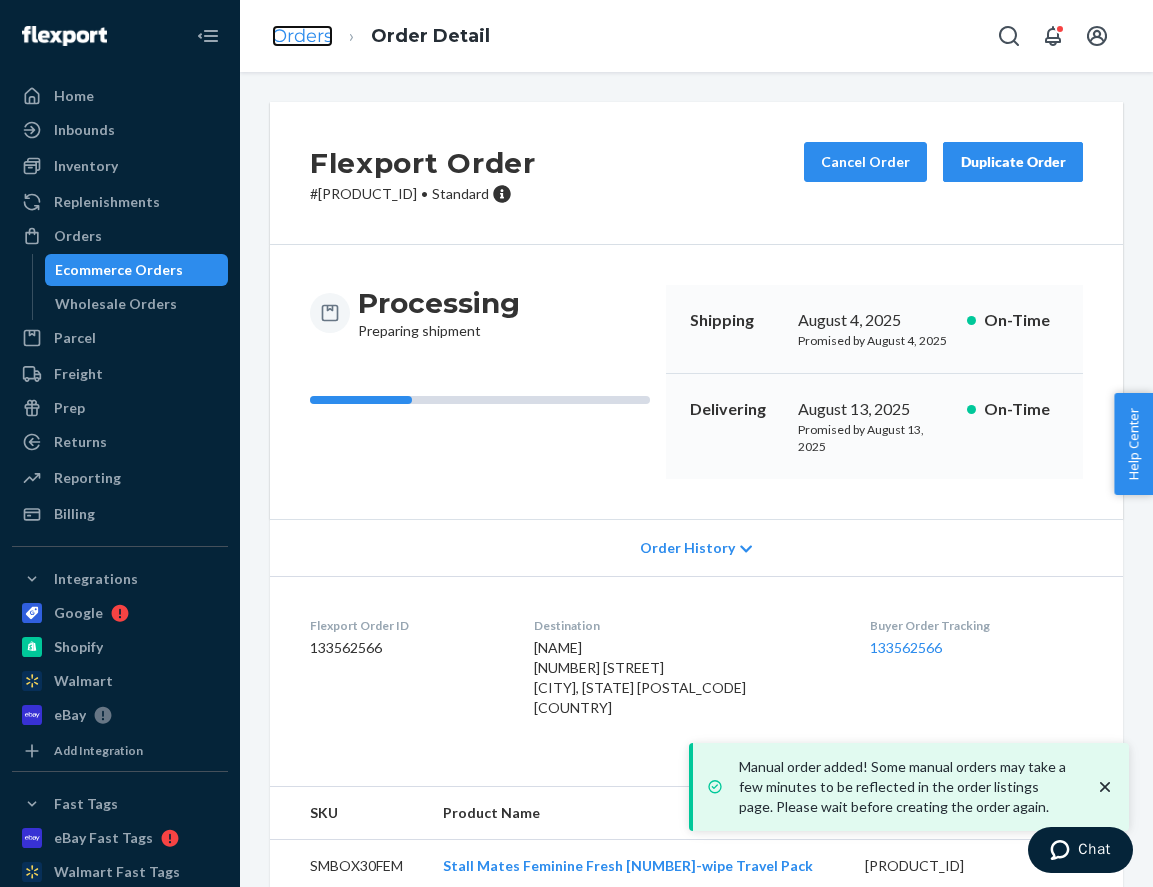 click on "Orders" at bounding box center (302, 36) 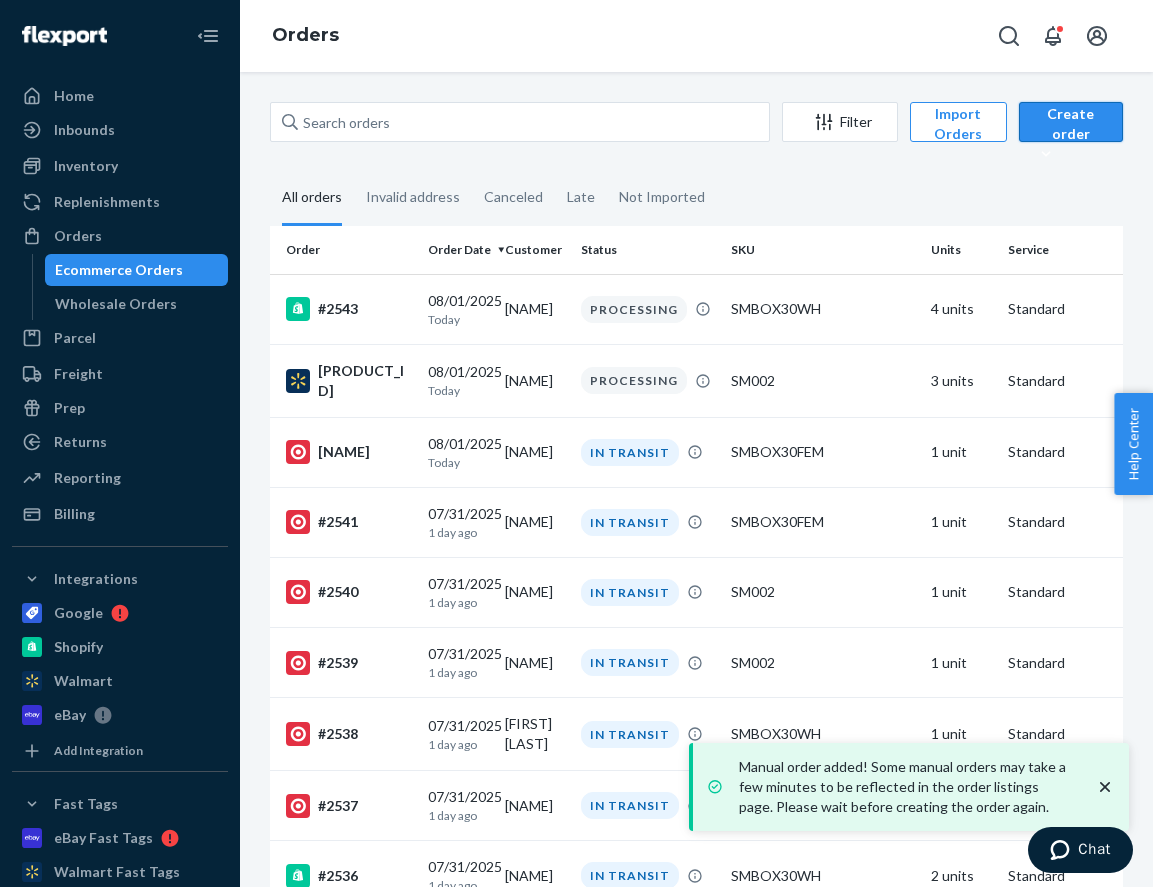 click on "Create order" at bounding box center (1071, 134) 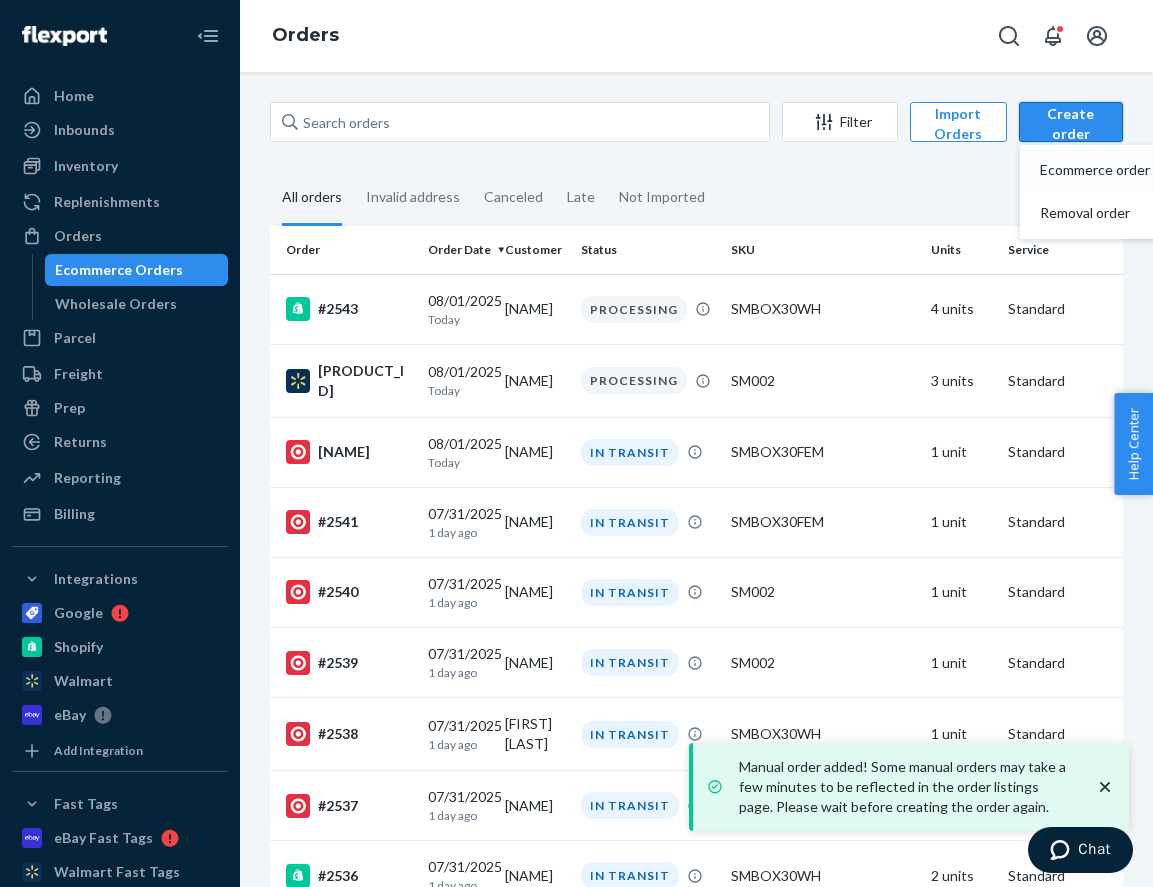 click on "Ecommerce order" at bounding box center [1102, 170] 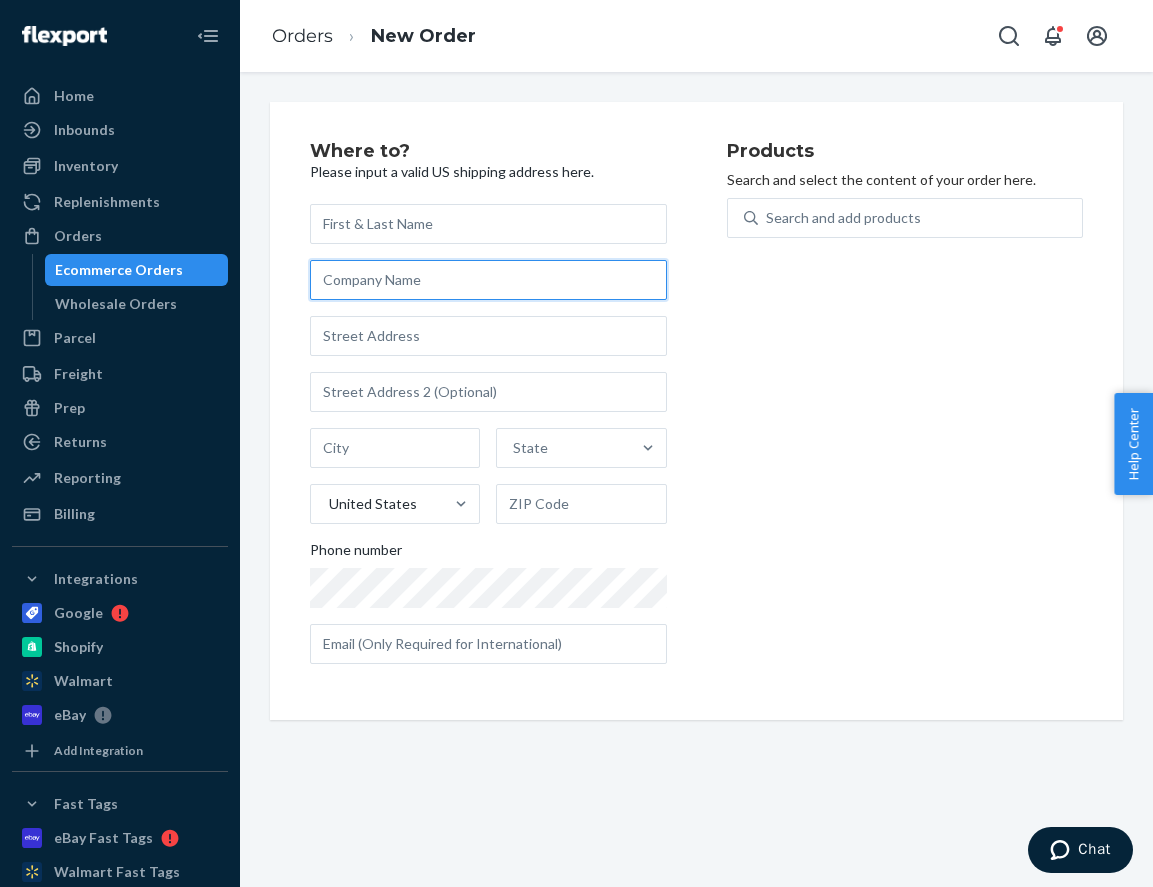 click at bounding box center [488, 280] 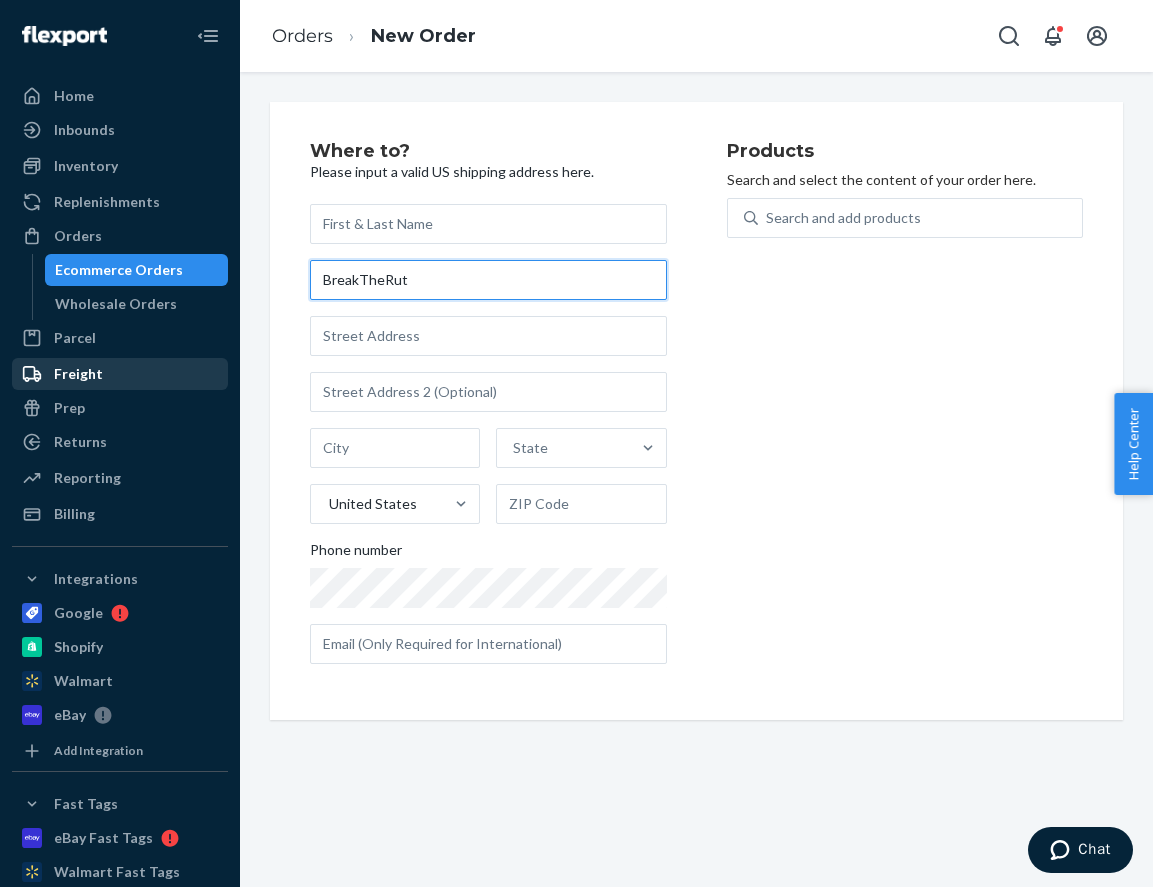 type on "BreakTheRut" 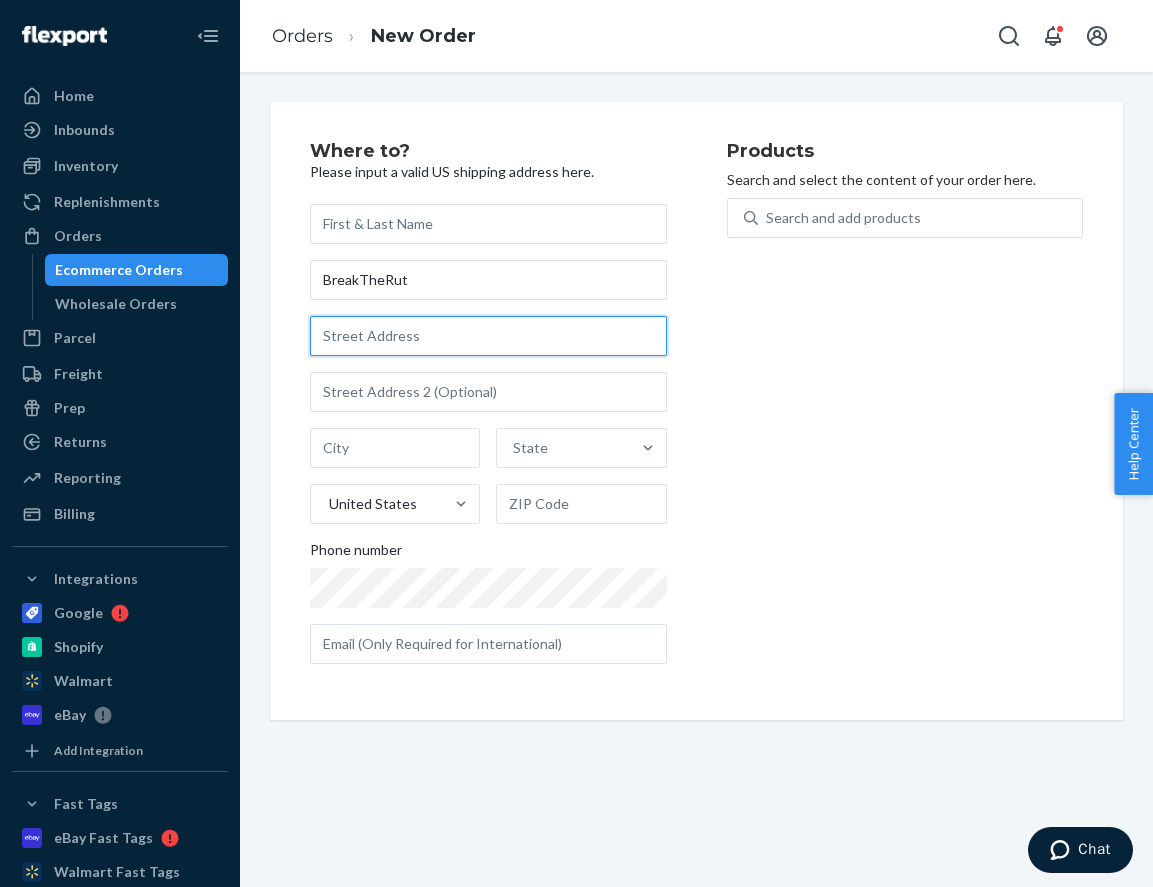 click at bounding box center [488, 336] 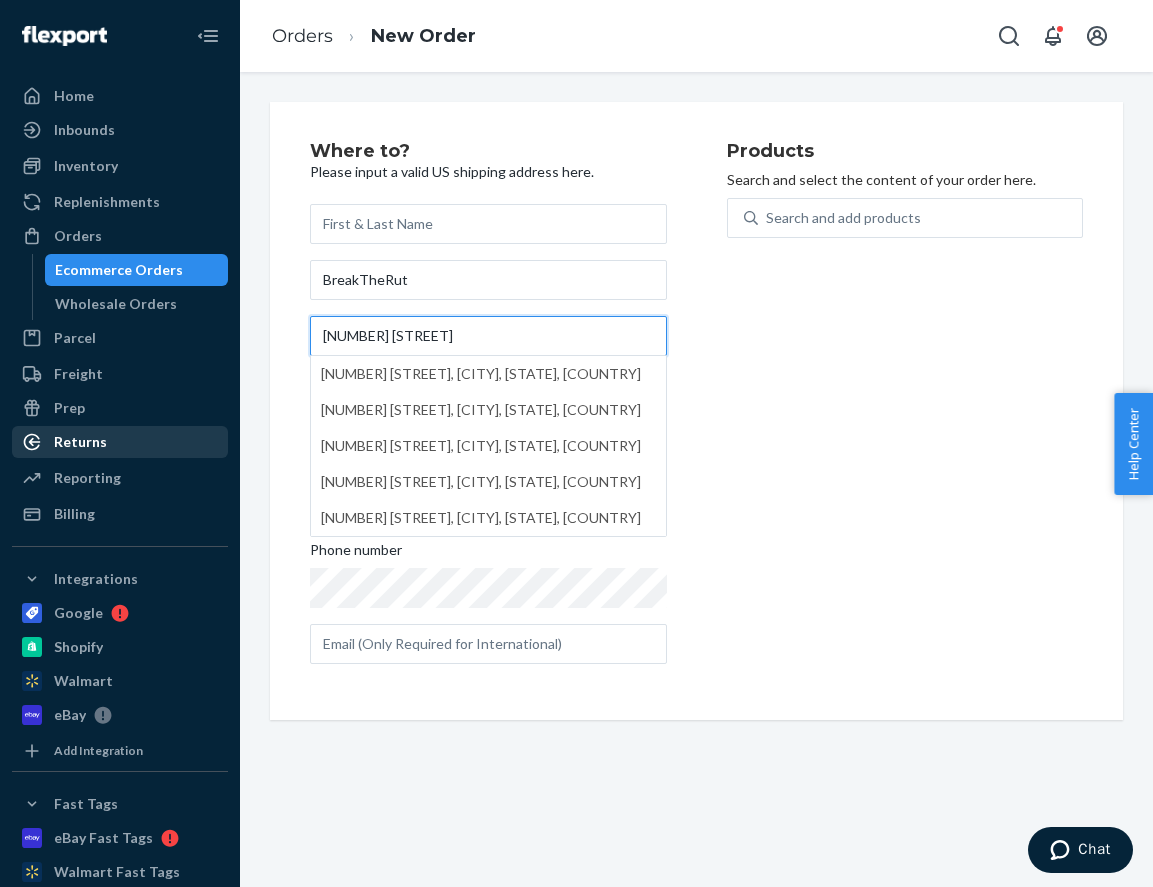type on "[NUMBER] [STREET]" 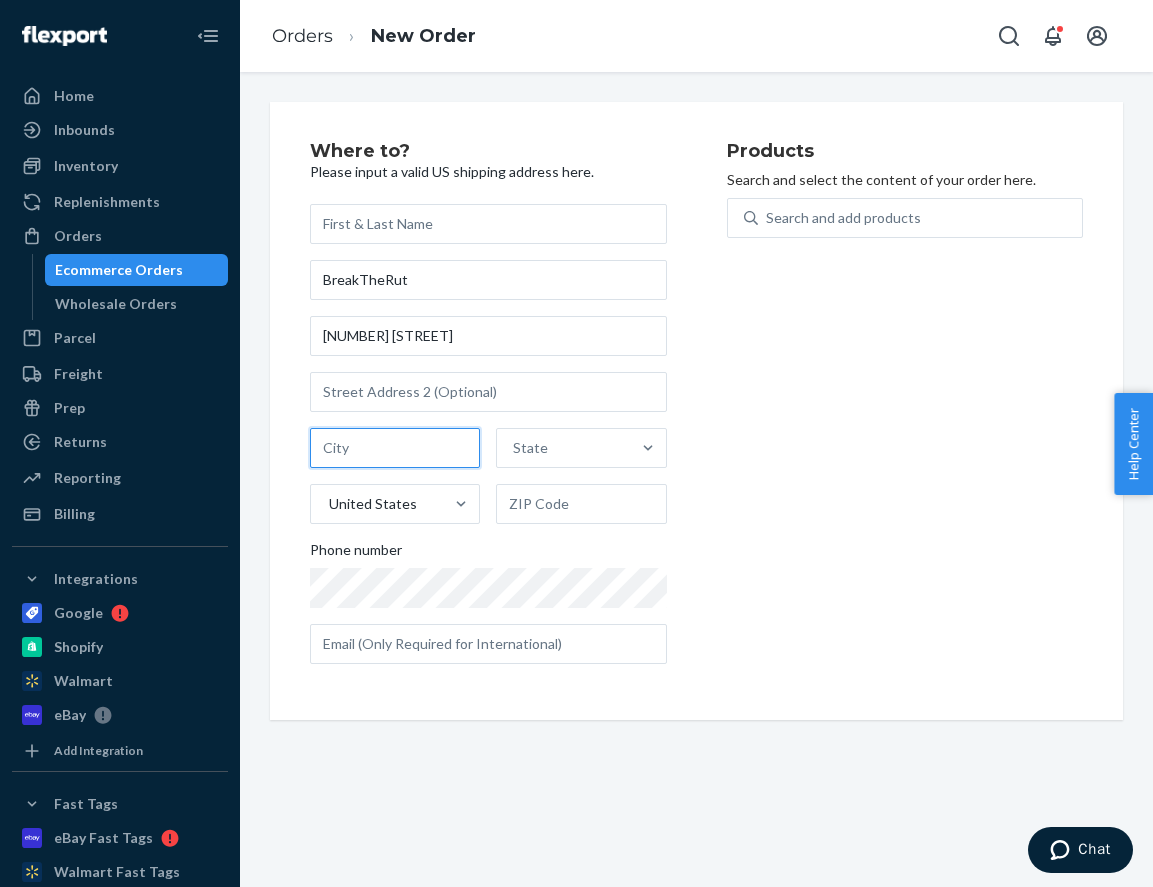 click at bounding box center (395, 448) 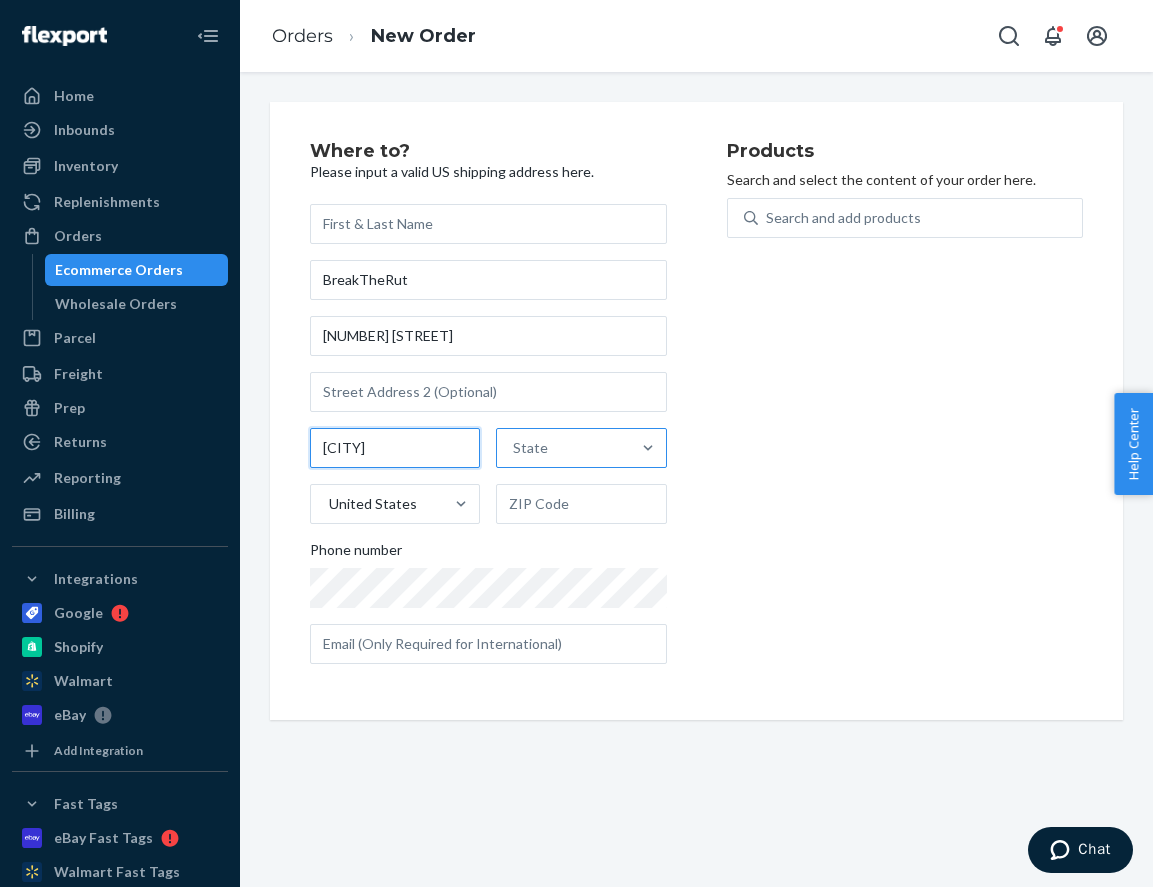 type on "[CITY]" 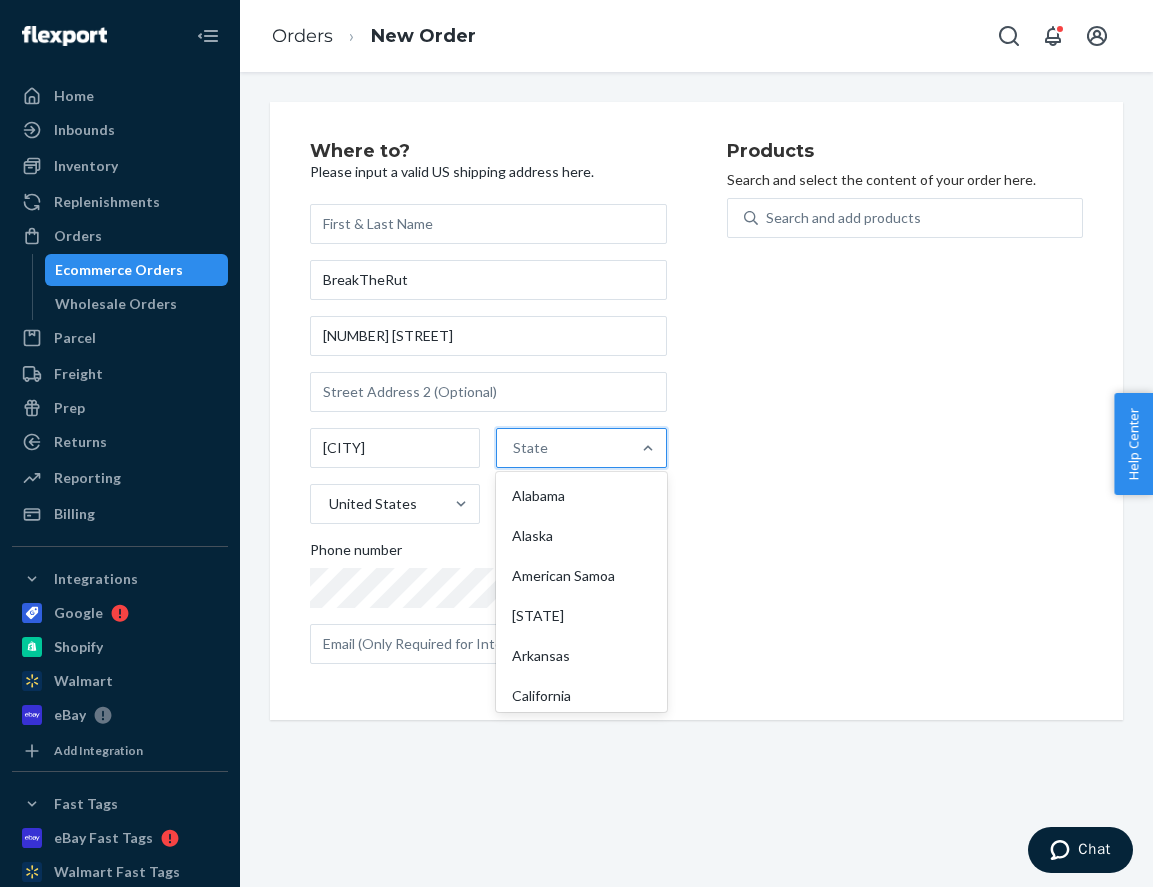 click on "State" at bounding box center [563, 448] 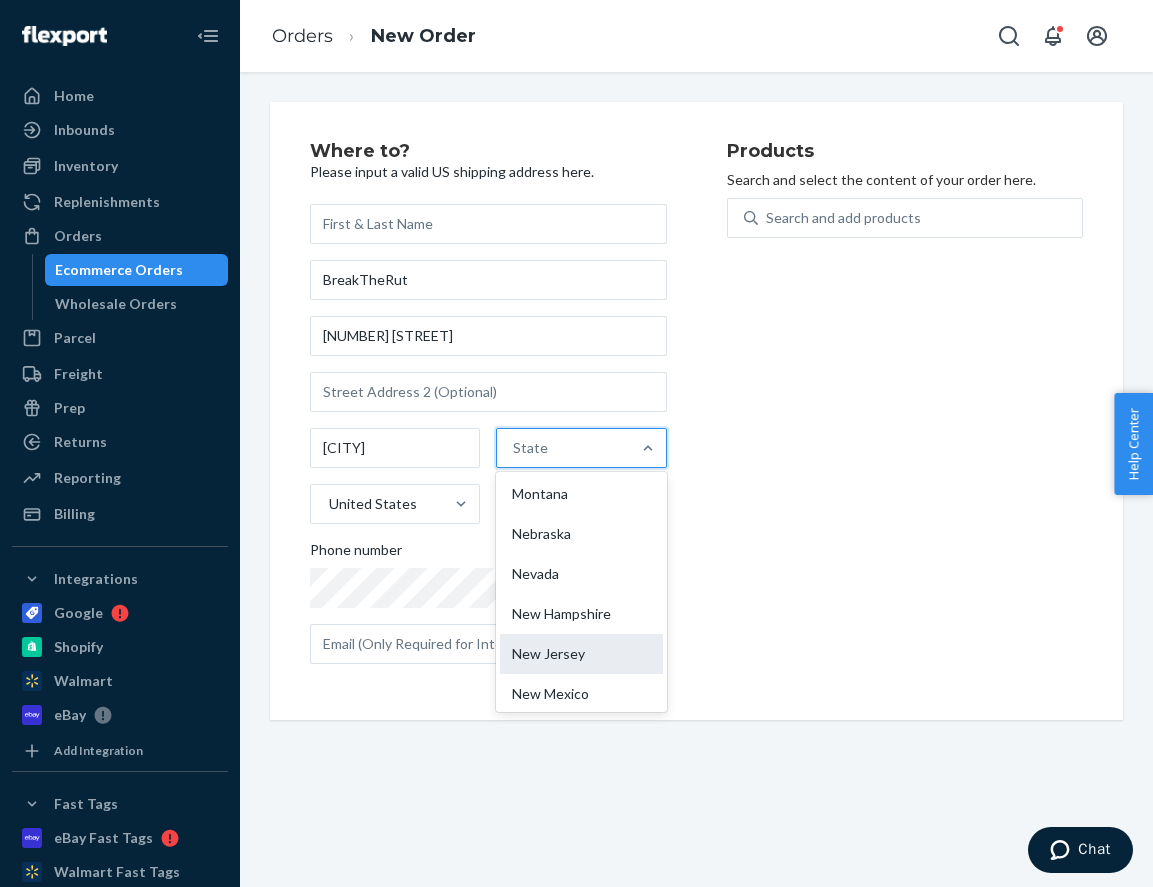 scroll, scrollTop: 1156, scrollLeft: 0, axis: vertical 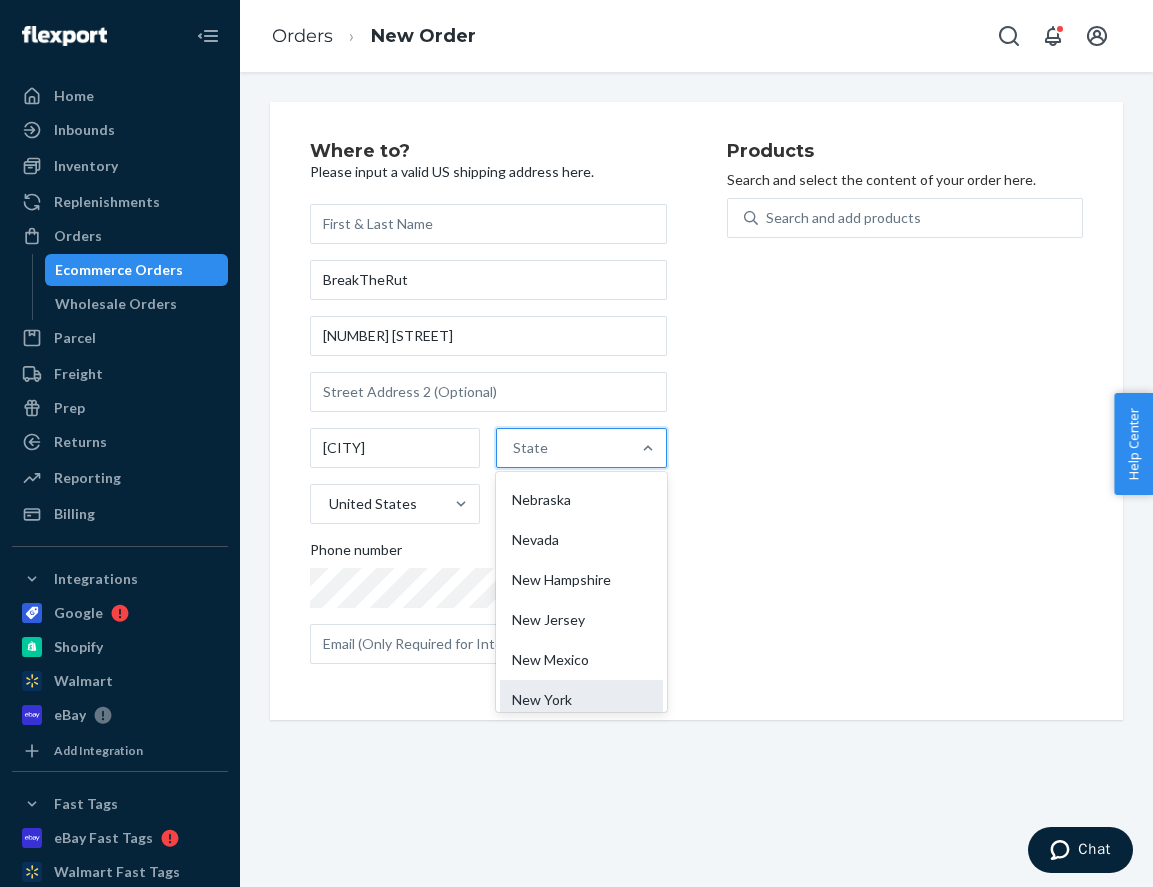 click on "New York" at bounding box center (581, 700) 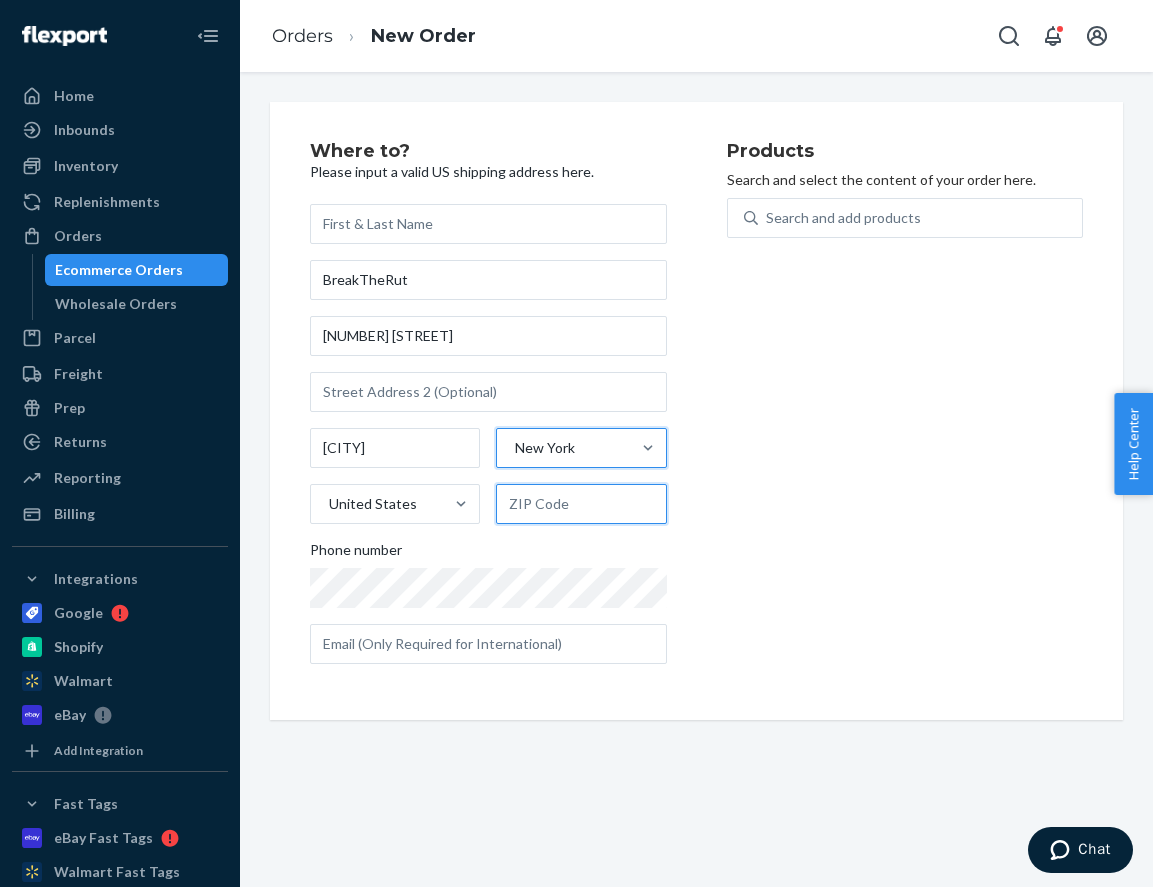 click at bounding box center (581, 504) 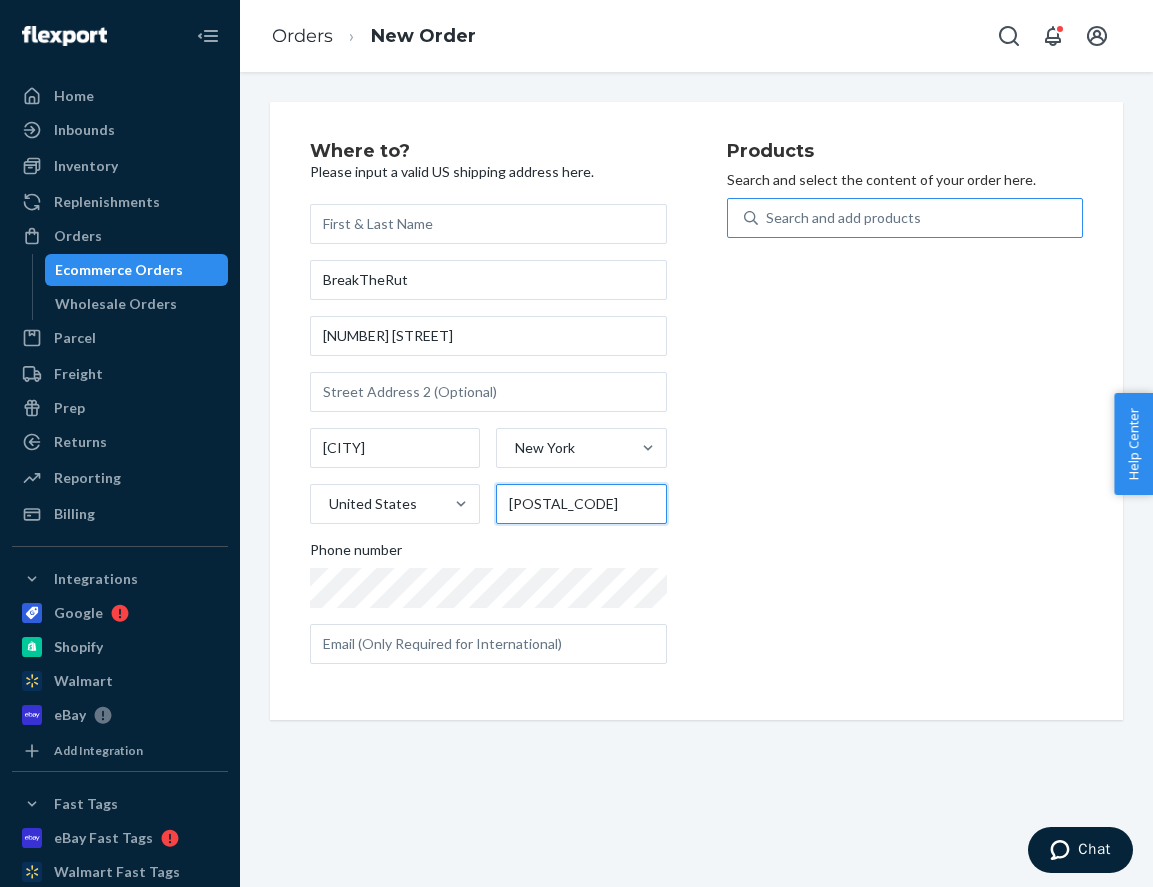 type on "[POSTAL_CODE]" 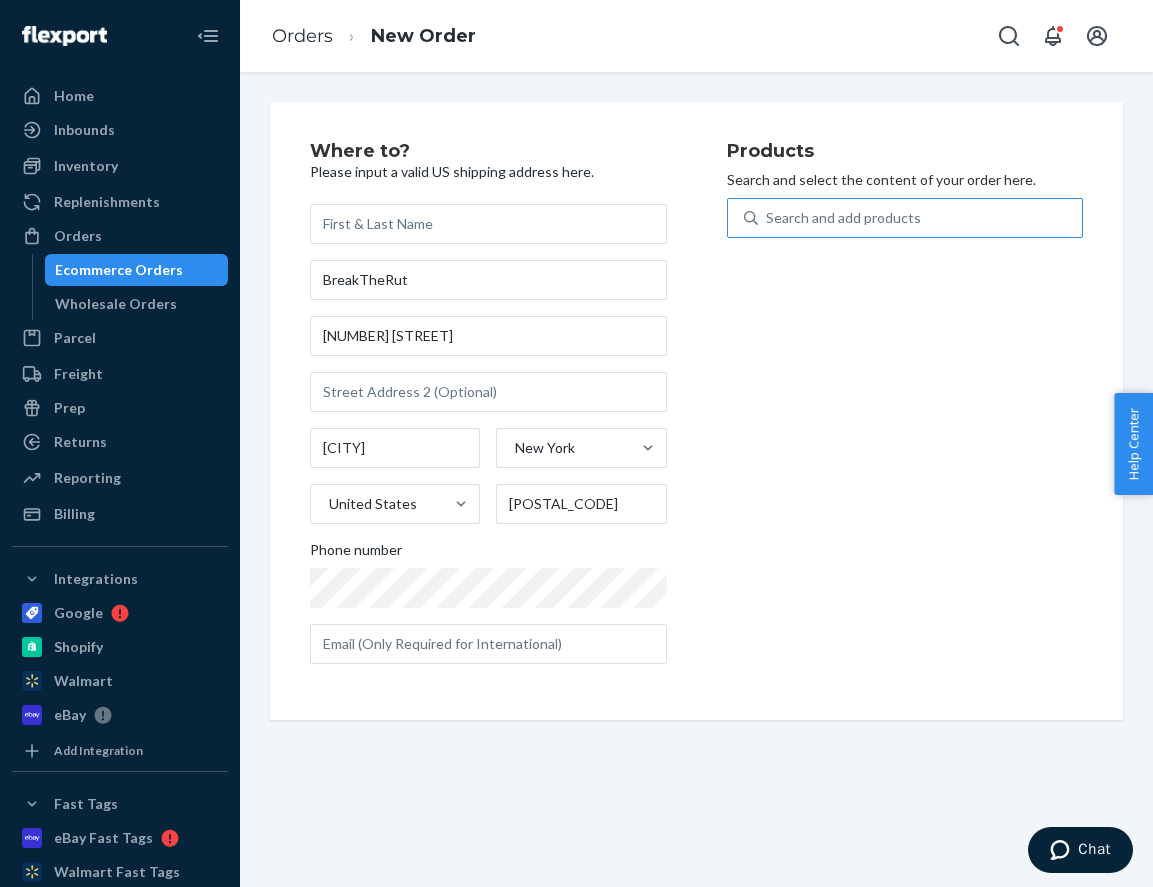 click on "Search and add products" at bounding box center [843, 218] 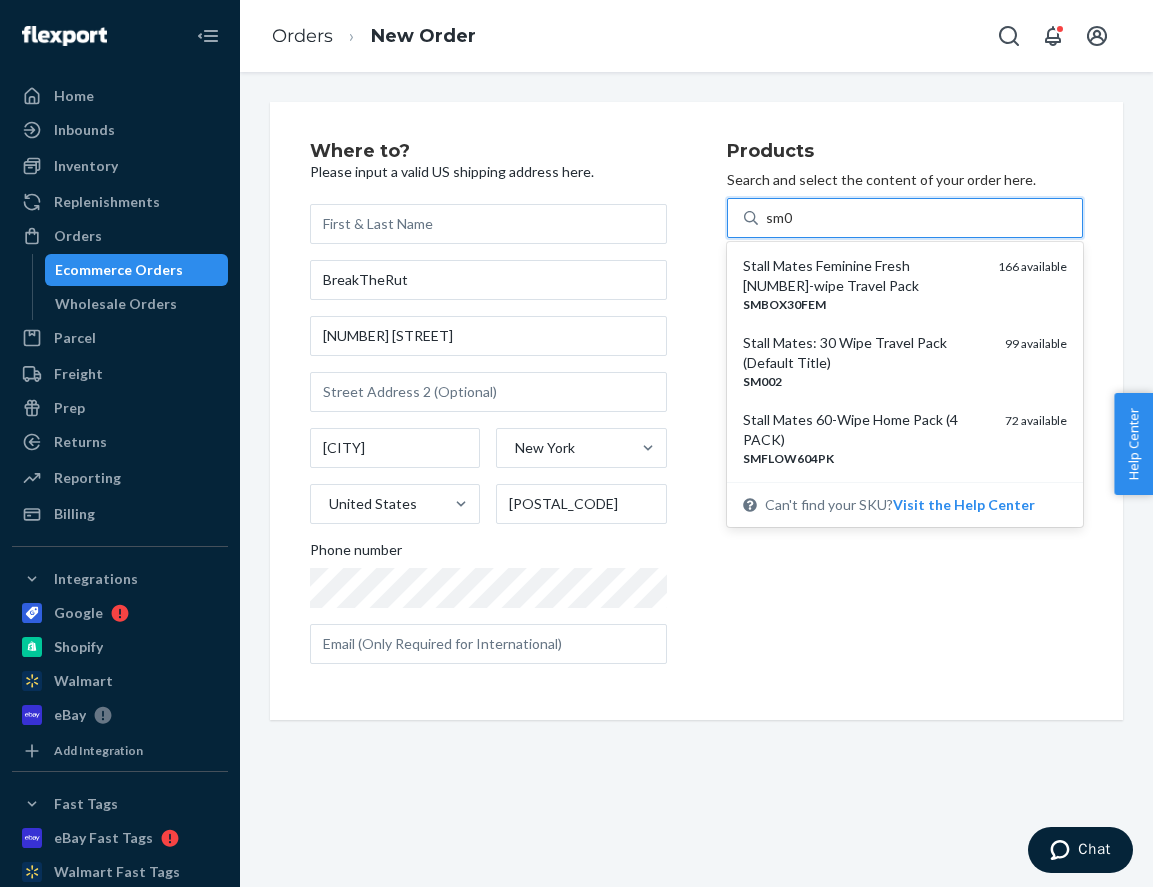 type on "sm00" 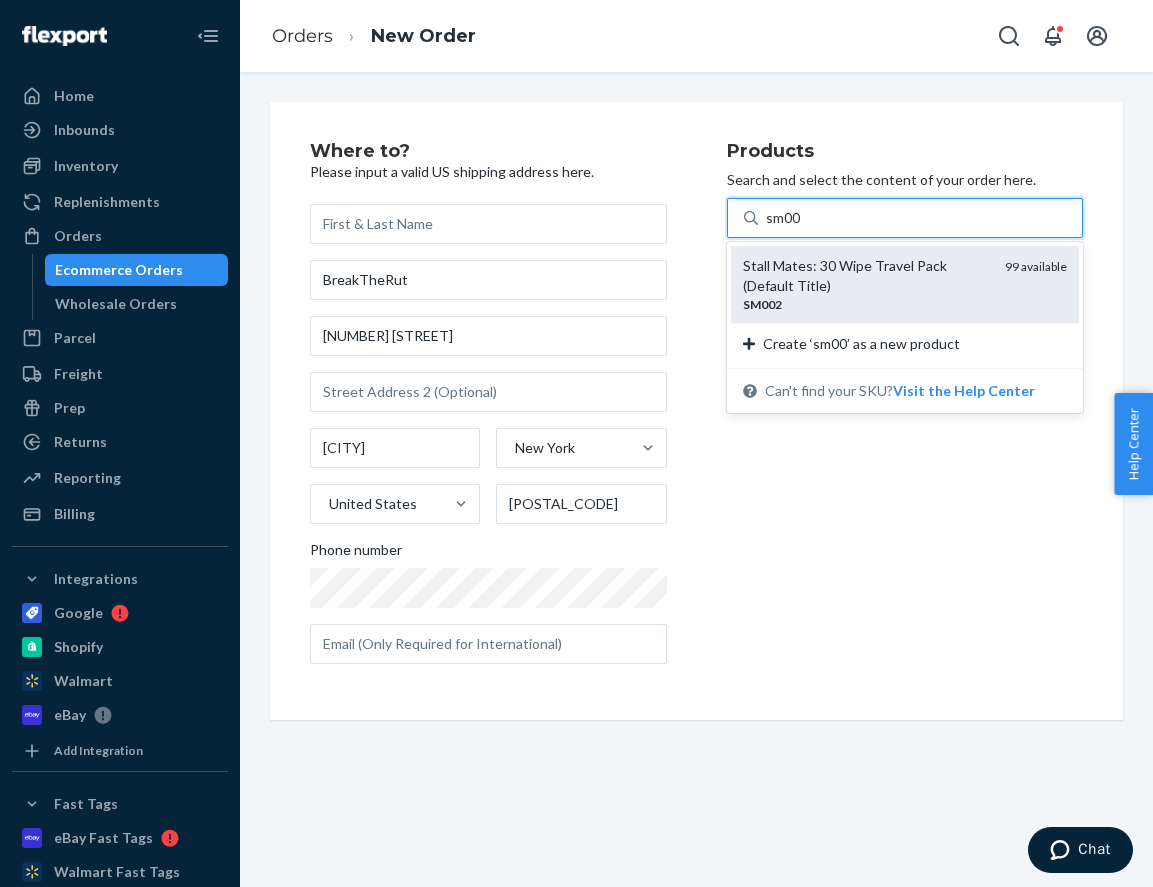 click on "Stall Mates: 30 Wipe Travel Pack (Default Title)" at bounding box center [866, 276] 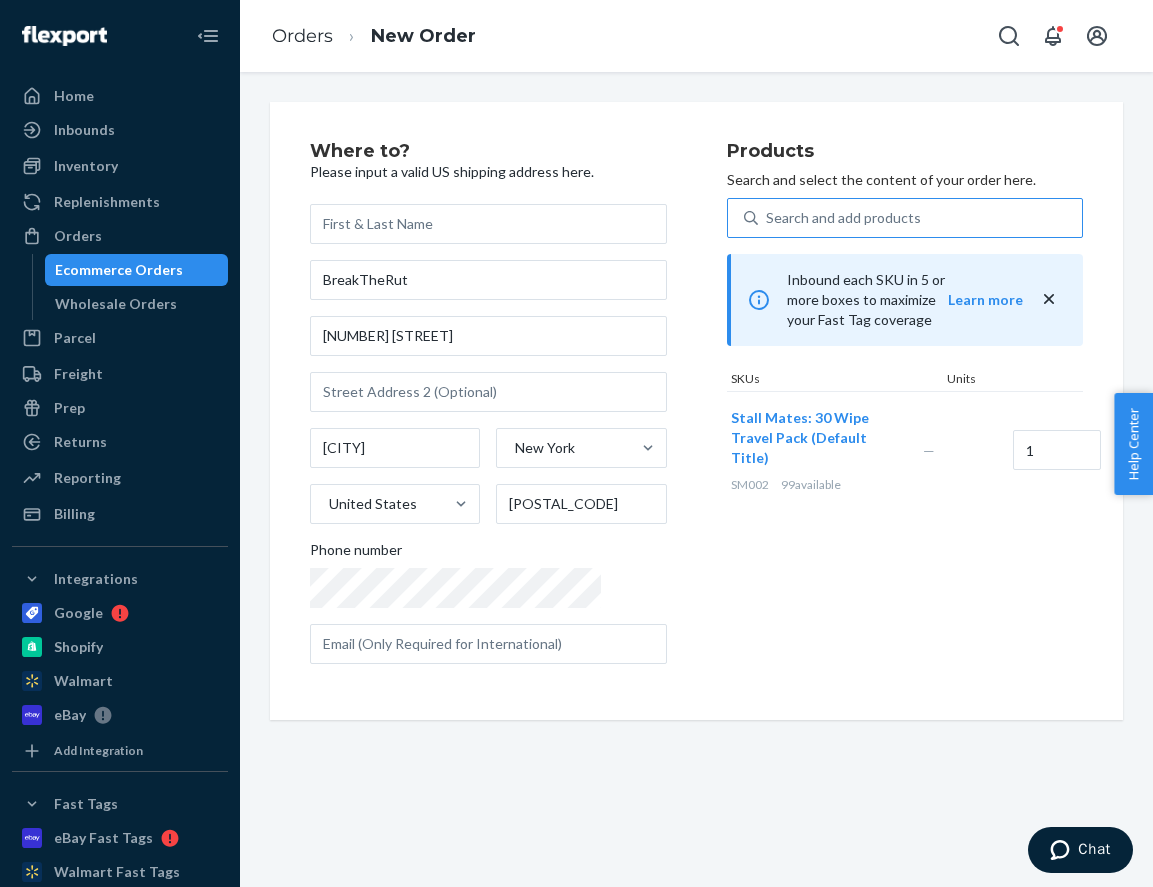 click on "Products Search and select the content of your order here. Search and add products Inbound each SKU in 5 or more boxes to maximize your Fast Tag coverage Learn more SKUs Units Stall Mates: [NUMBER] Wipe Travel Pack (Default Title) SM002 [NUMBER]  available — [NUMBER]" at bounding box center (905, 411) 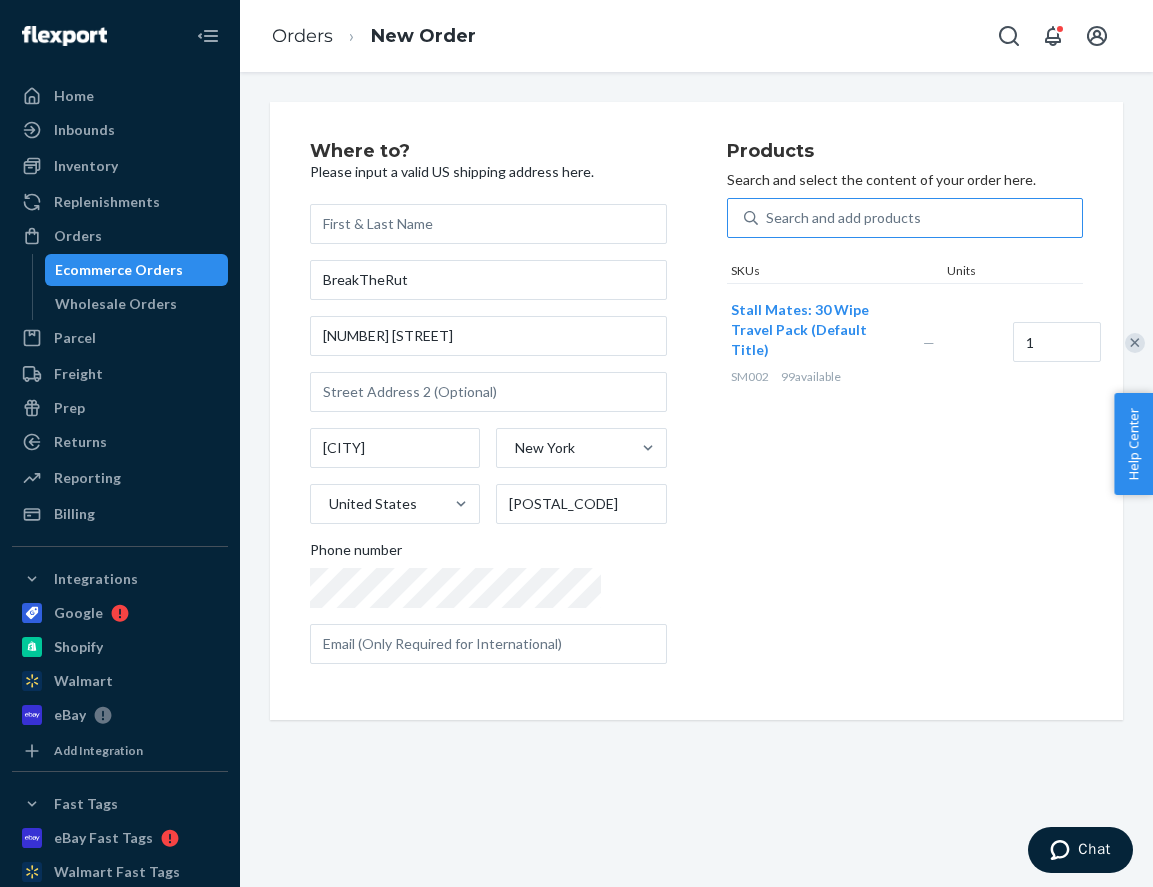 click on "Products Search and select the content of your order here. Search and add products SKUs Units Stall Mates: [NUMBER] Wipe Travel Pack (Default Title) SM002 [NUMBER]  available — [NUMBER]" at bounding box center (905, 411) 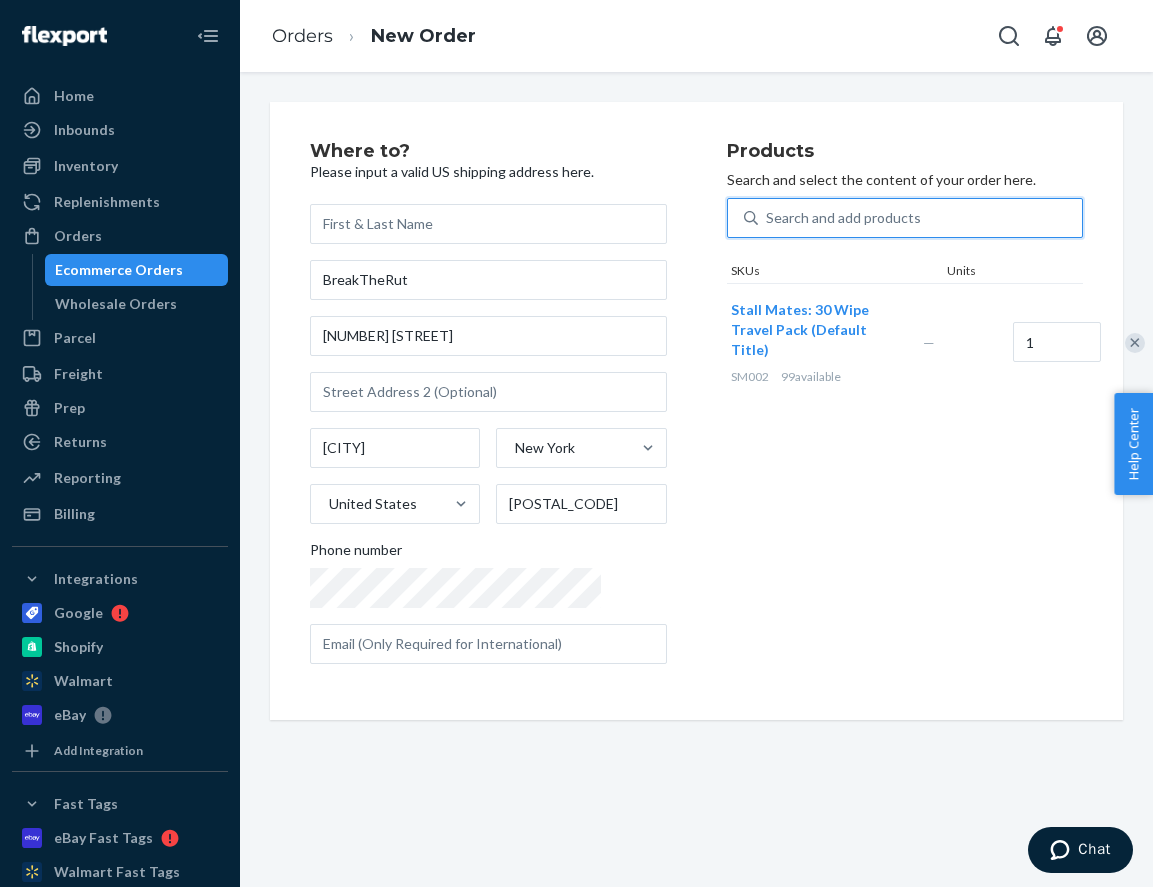 click on "Search and add products" at bounding box center [843, 218] 